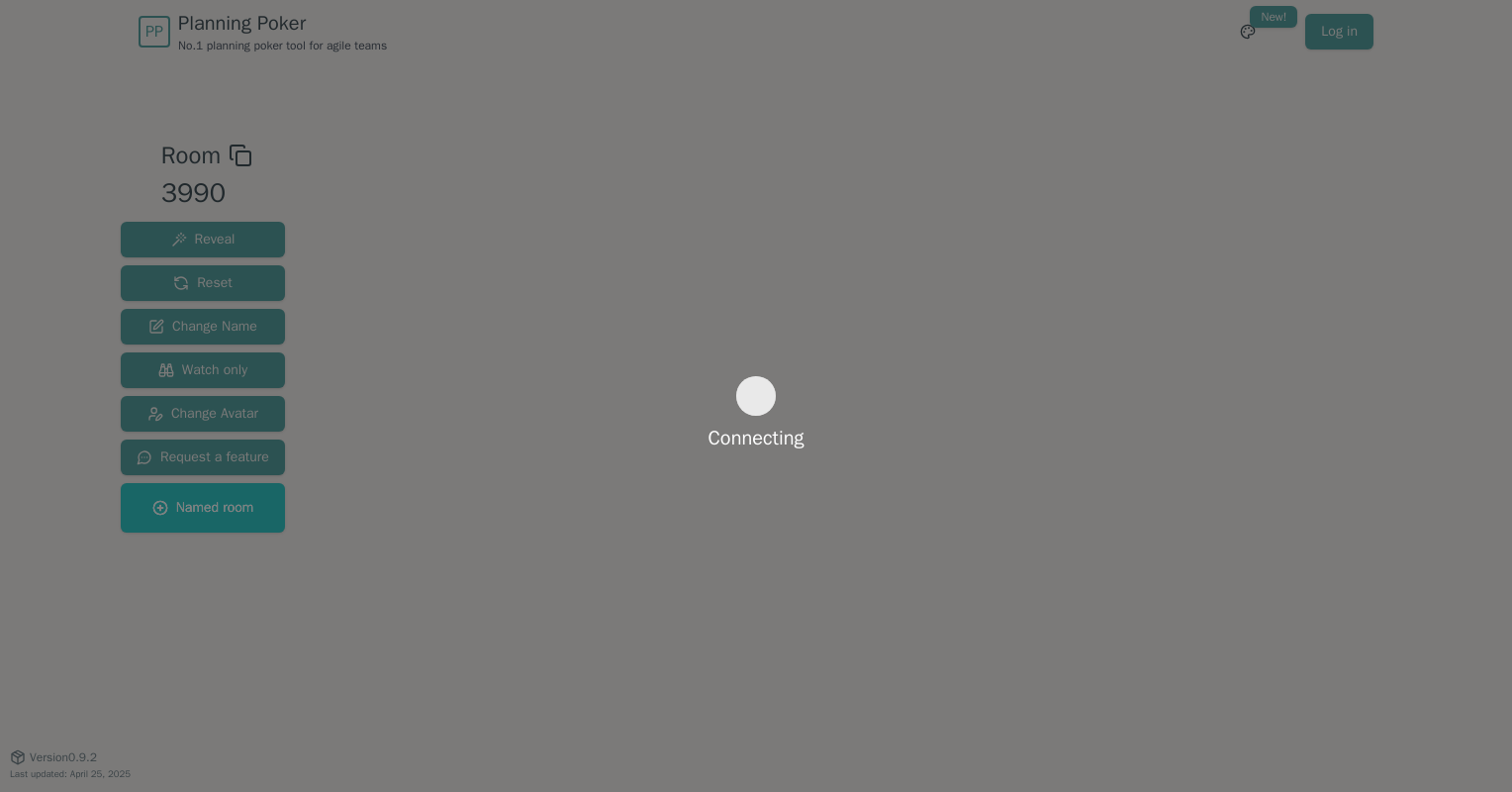 scroll, scrollTop: 0, scrollLeft: 0, axis: both 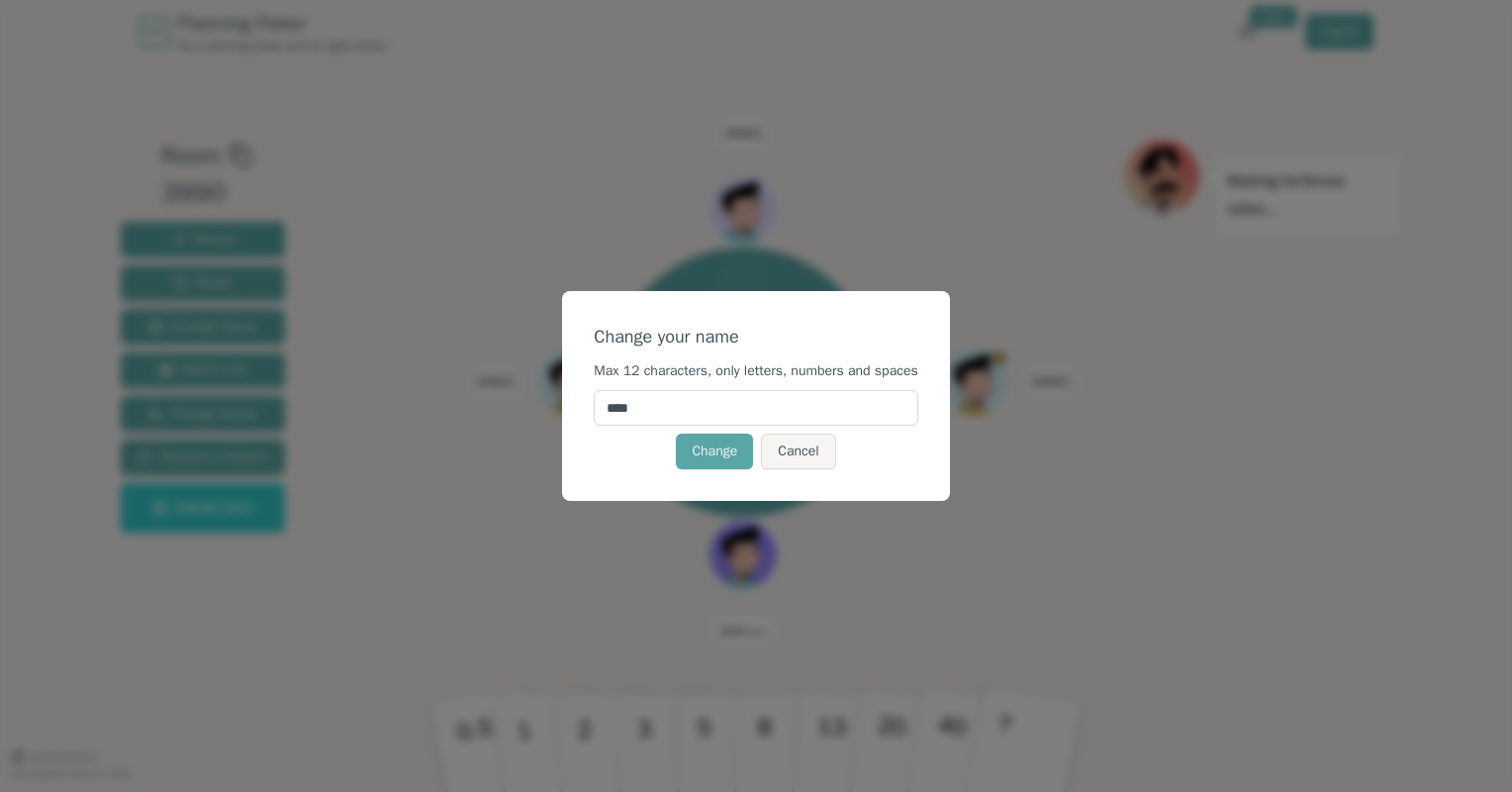 drag, startPoint x: 680, startPoint y: 400, endPoint x: 507, endPoint y: 396, distance: 173.04624 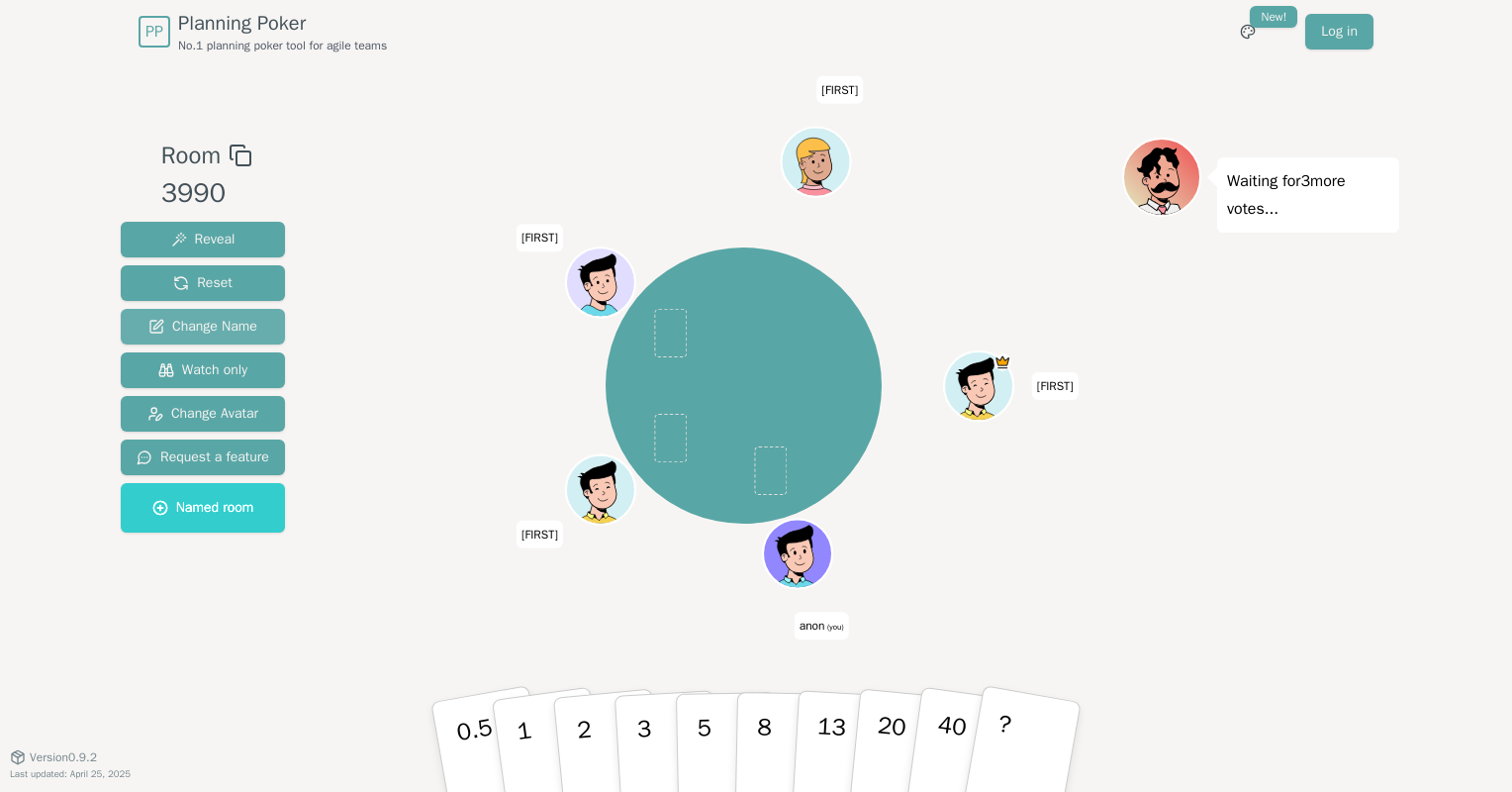 click on "Change Name" at bounding box center [203, 240] 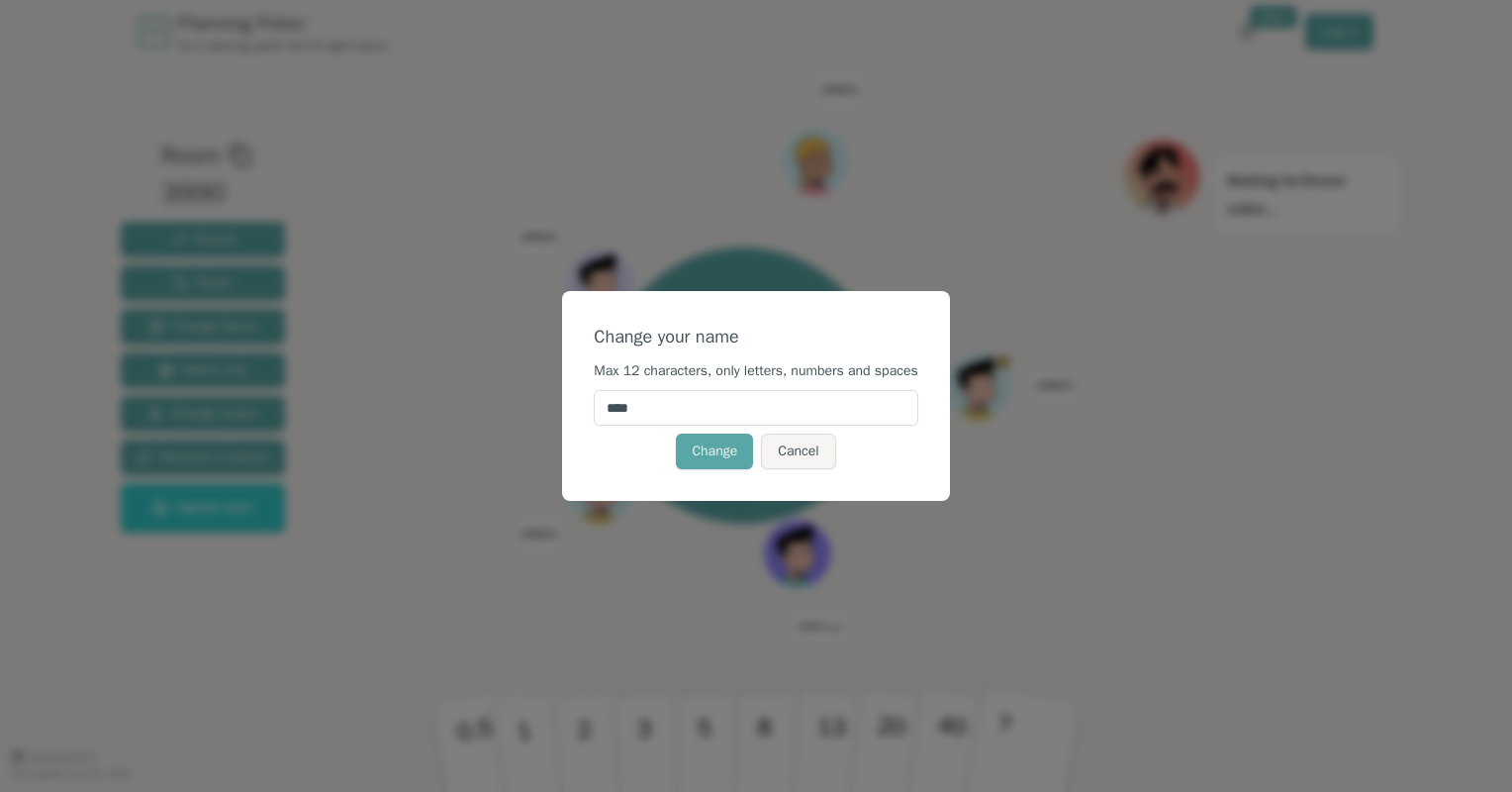 drag, startPoint x: 654, startPoint y: 412, endPoint x: 499, endPoint y: 410, distance: 155.0129 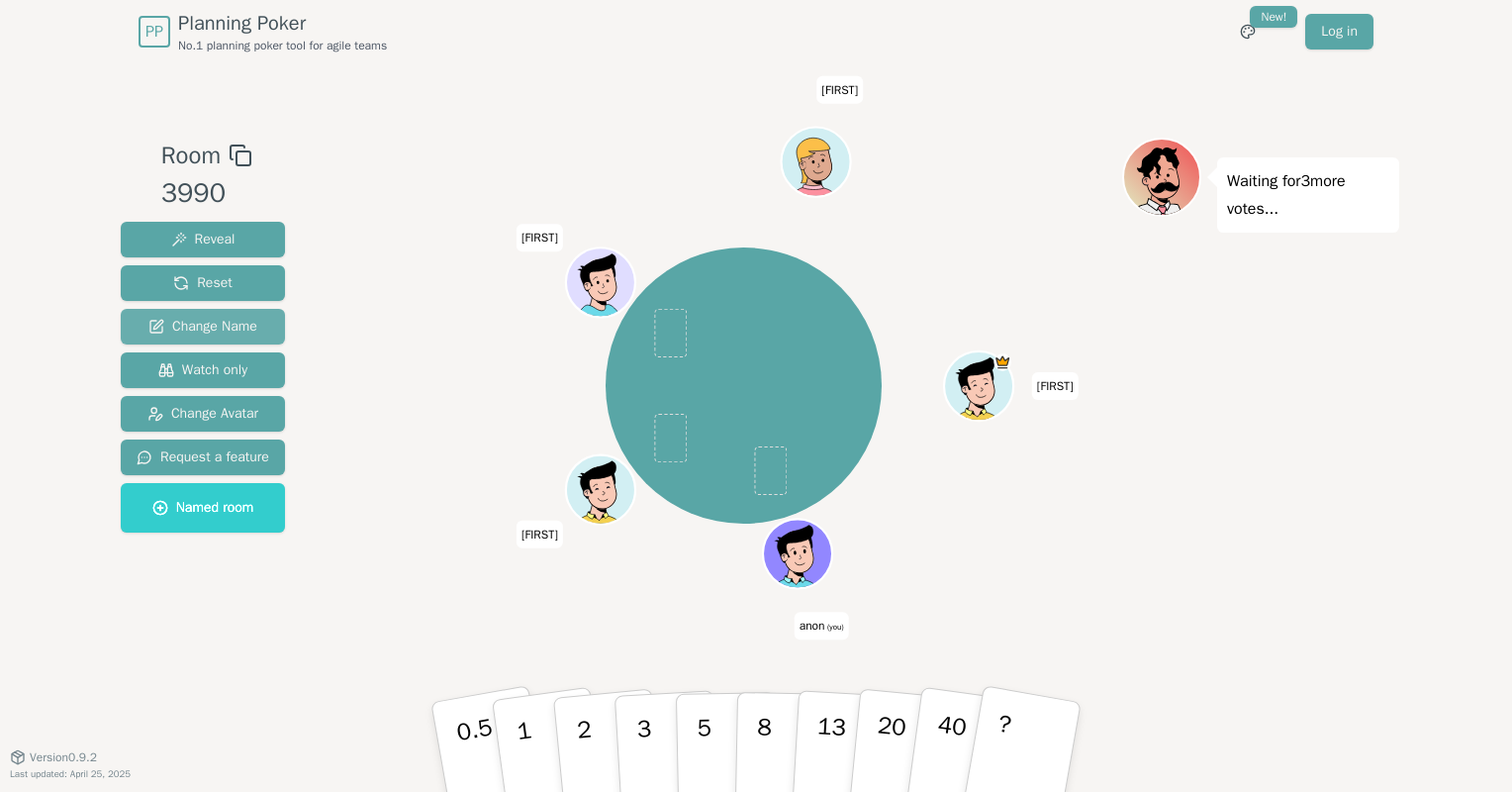 click on "Change Name" at bounding box center [203, 240] 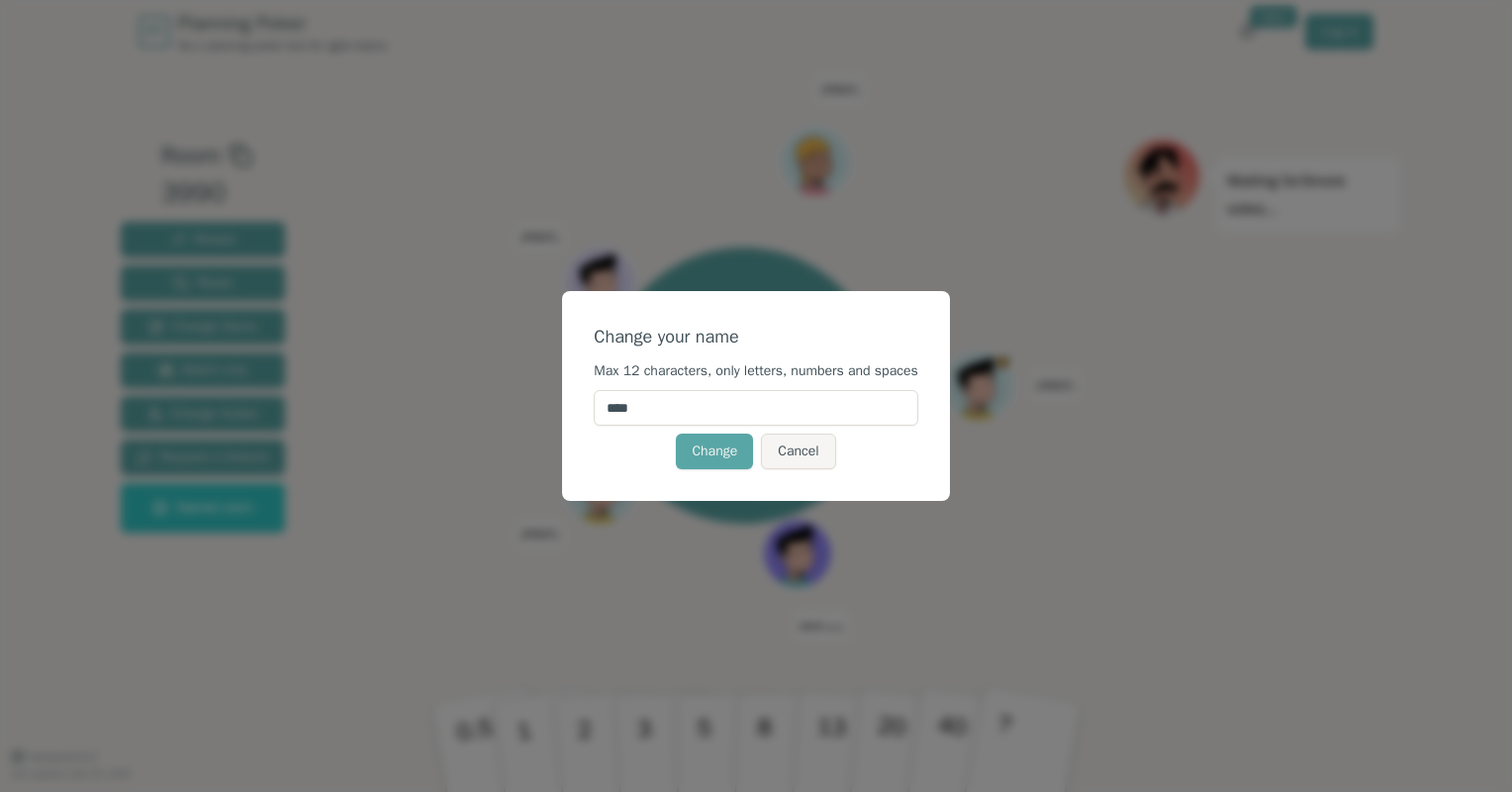 drag, startPoint x: 644, startPoint y: 412, endPoint x: 449, endPoint y: 377, distance: 198.11613 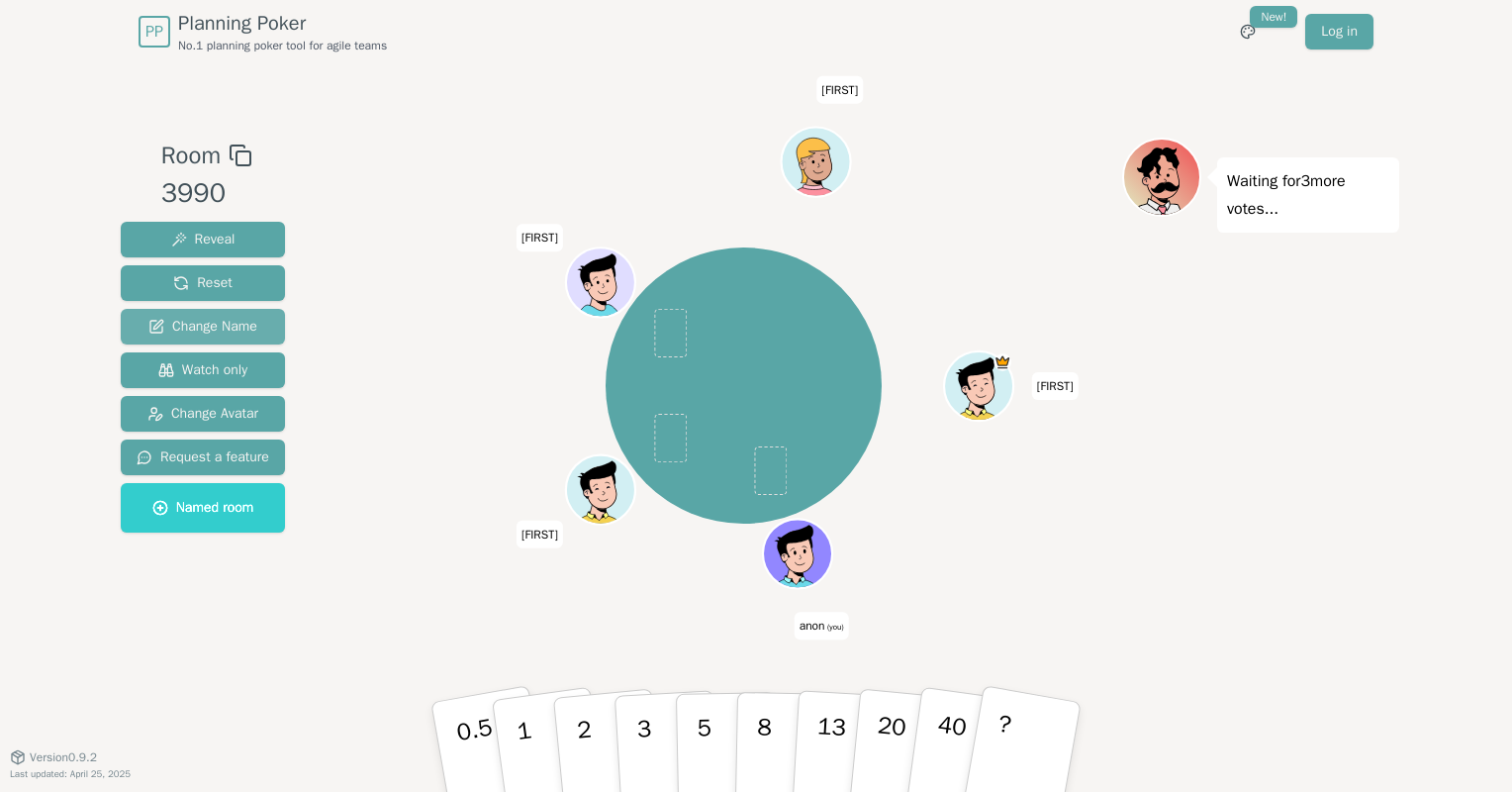 click on "Change Name" at bounding box center (203, 327) 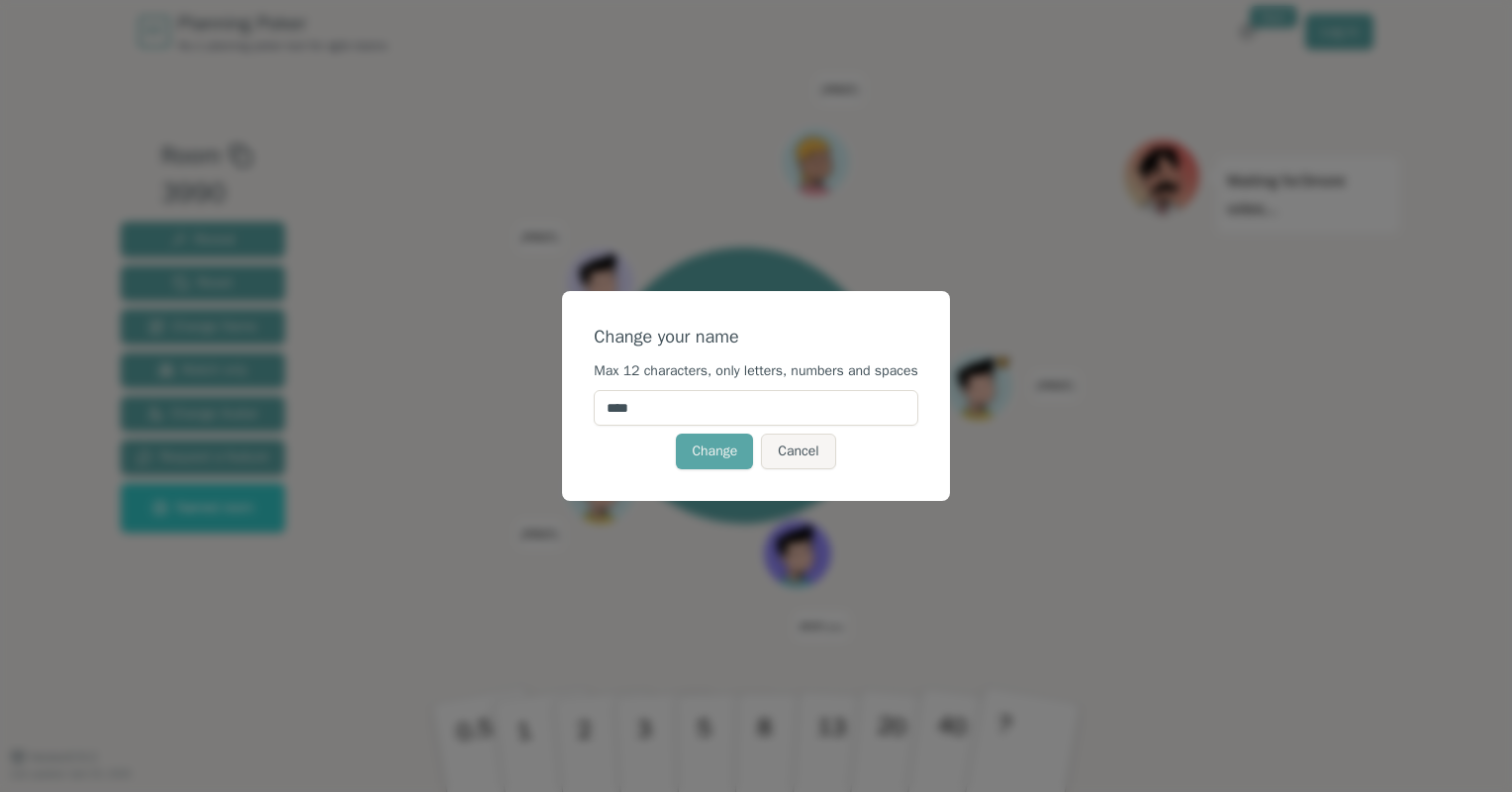click on "****" at bounding box center [755, 408] 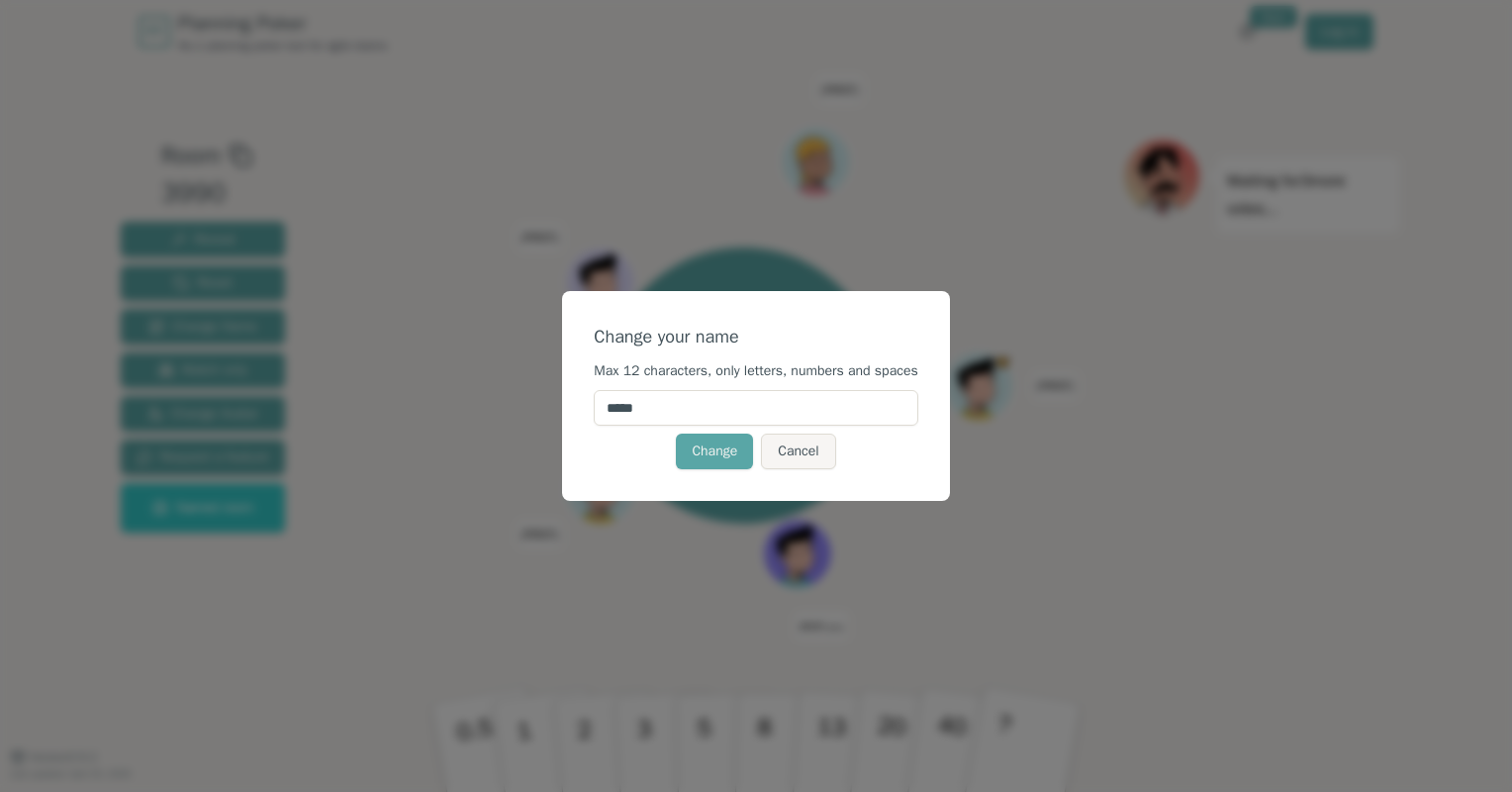 click on "Change" at bounding box center [714, 451] 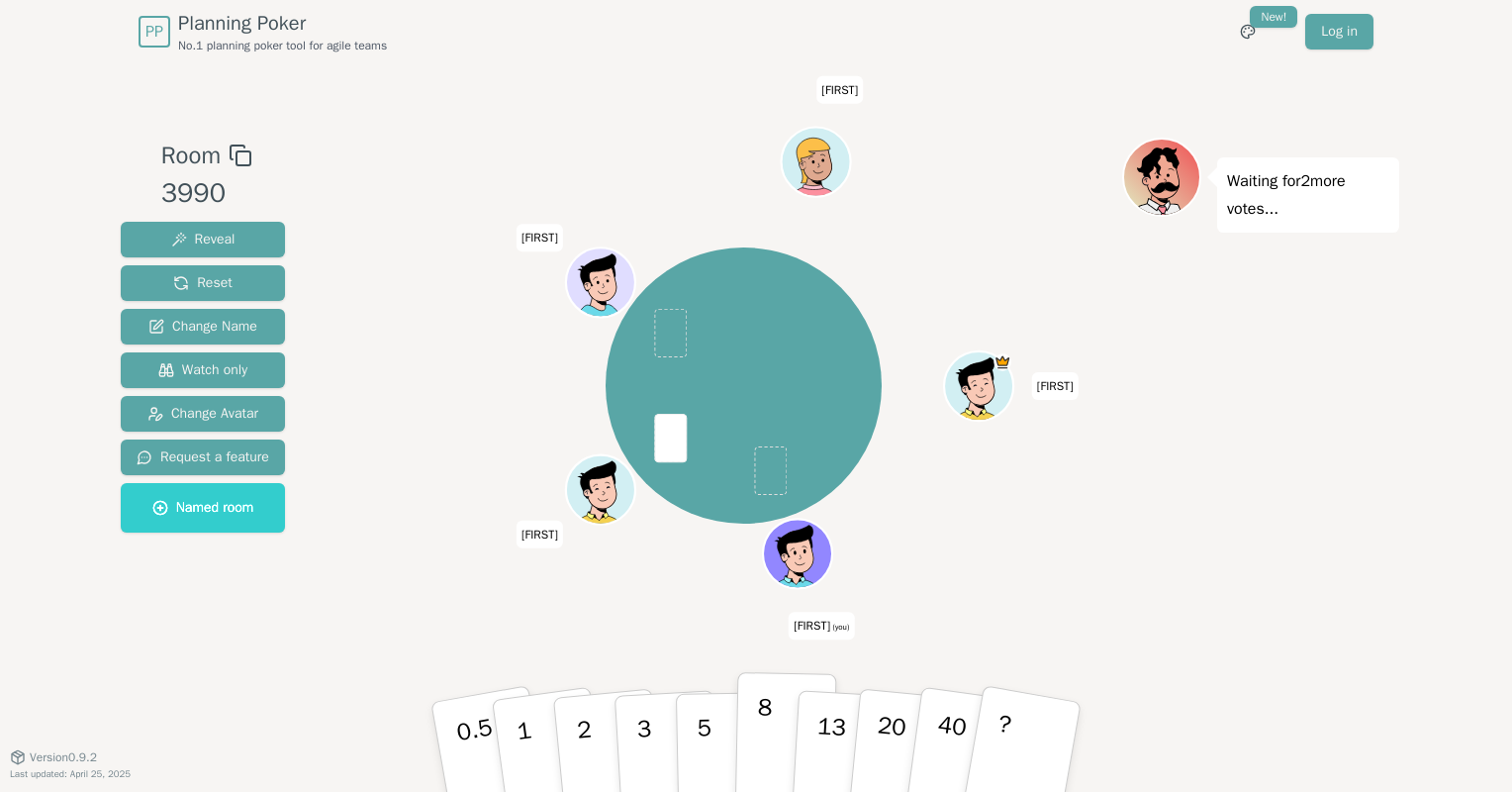 click on "8" at bounding box center (482, 768) 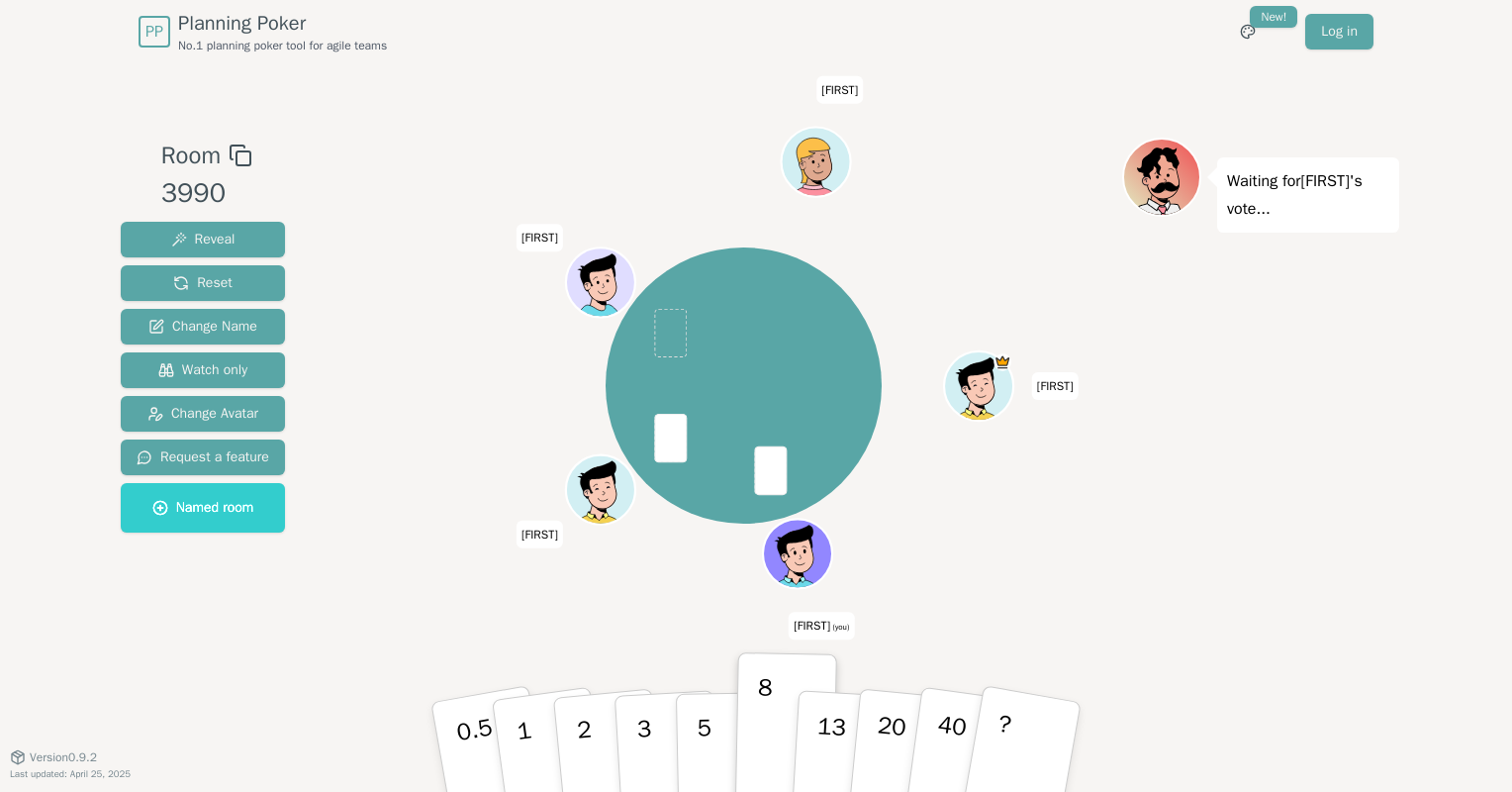 type 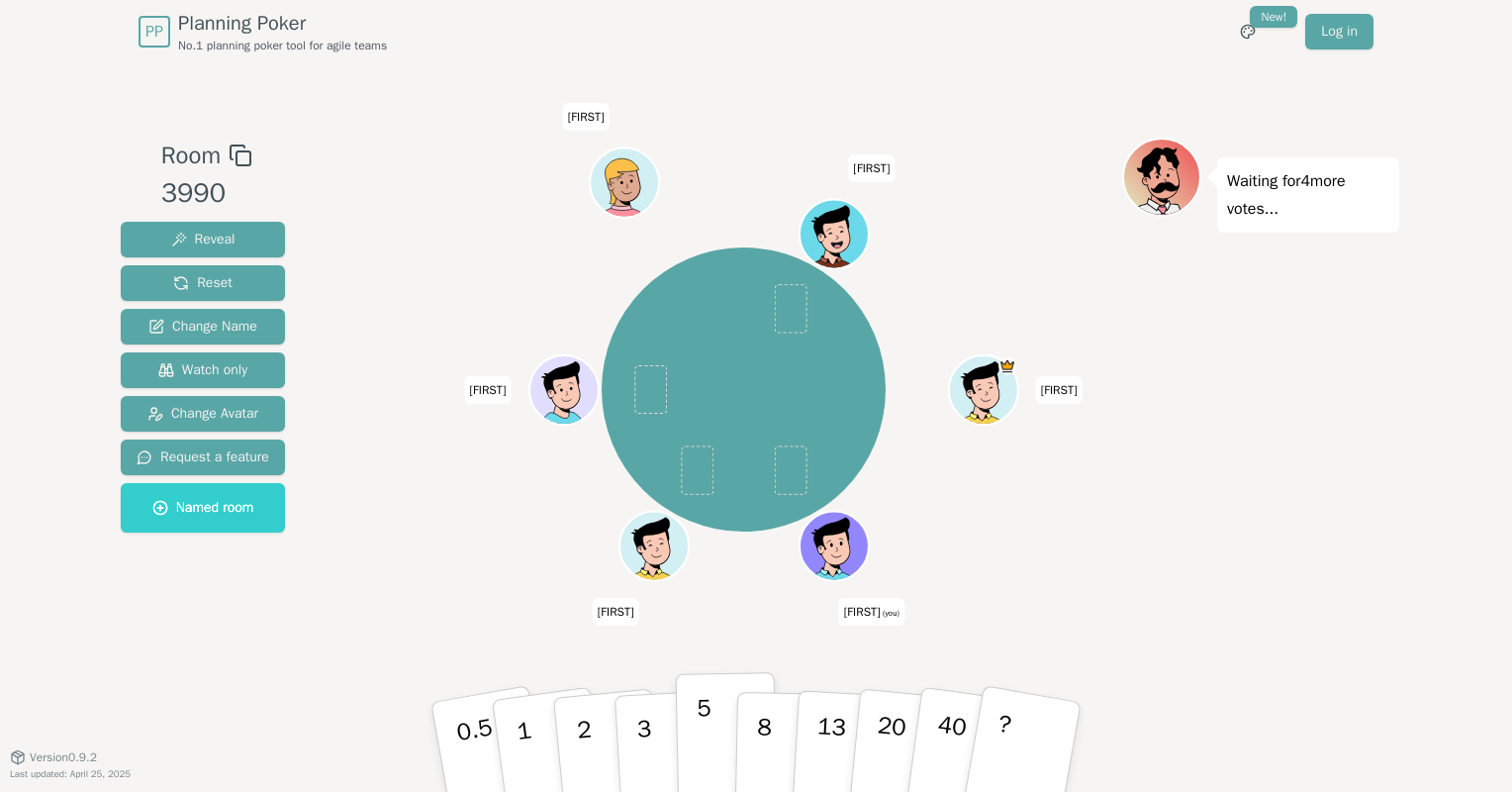 click on "5" at bounding box center (492, 766) 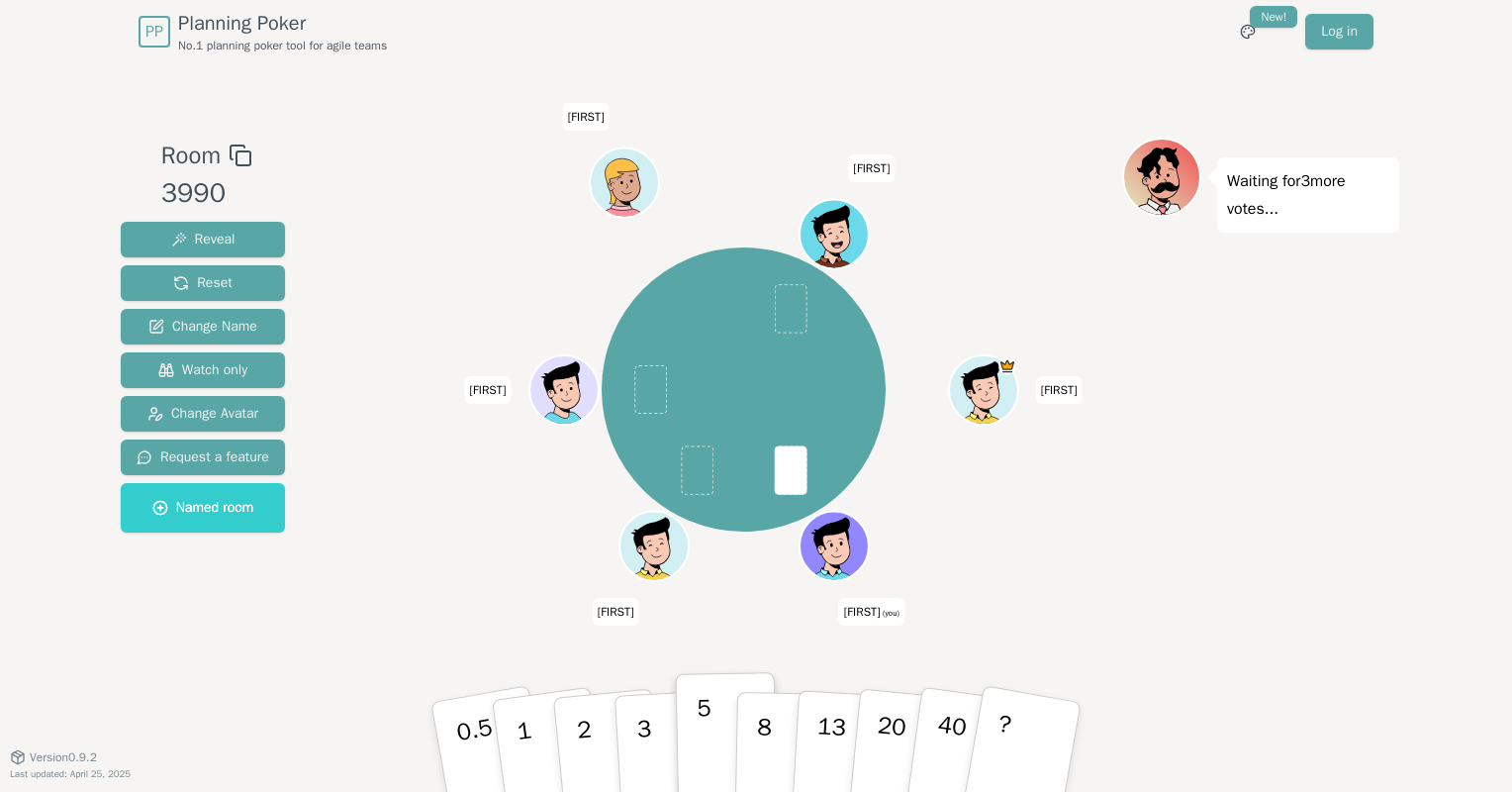 type 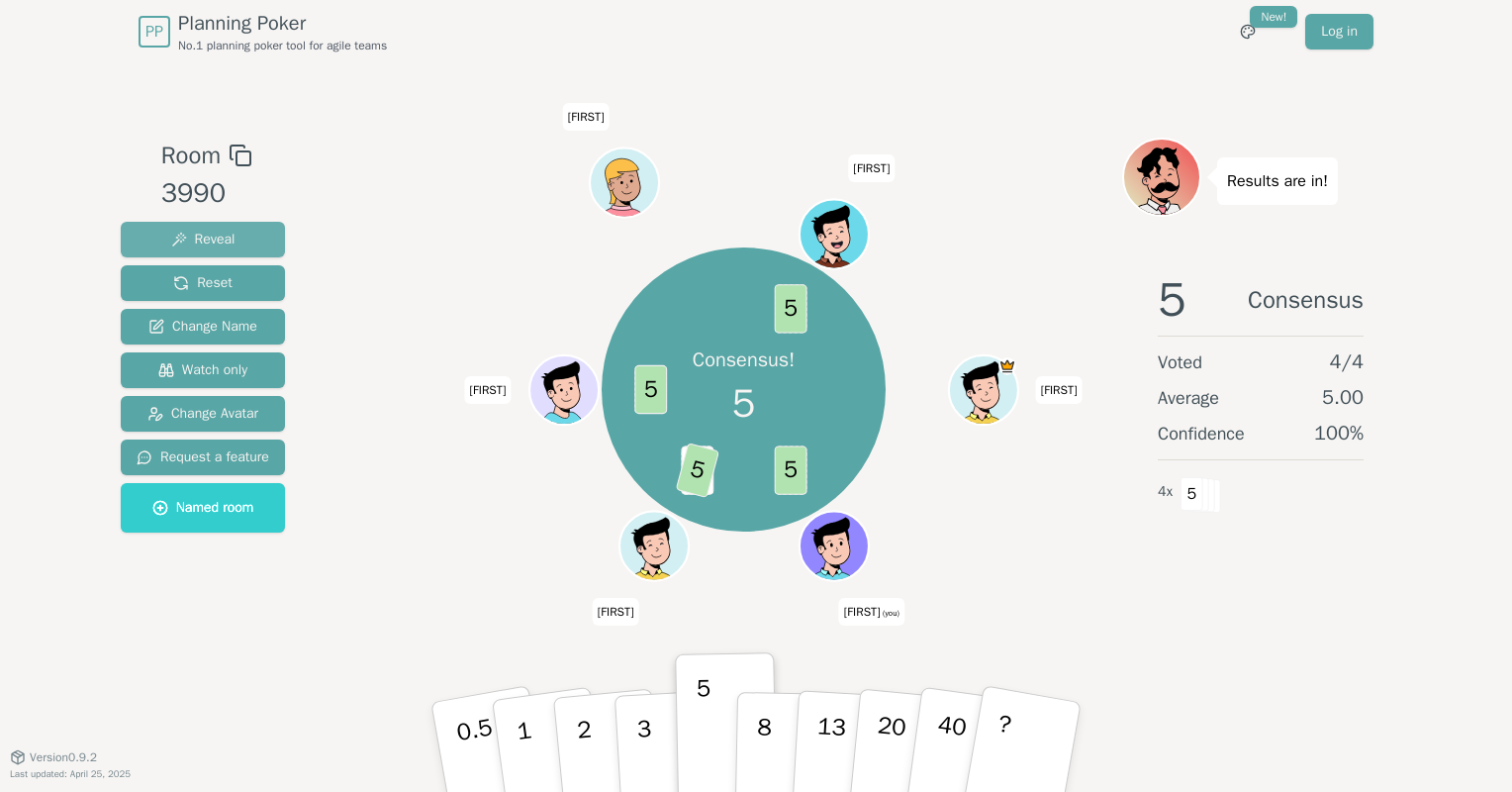 click on "Reveal" at bounding box center (203, 240) 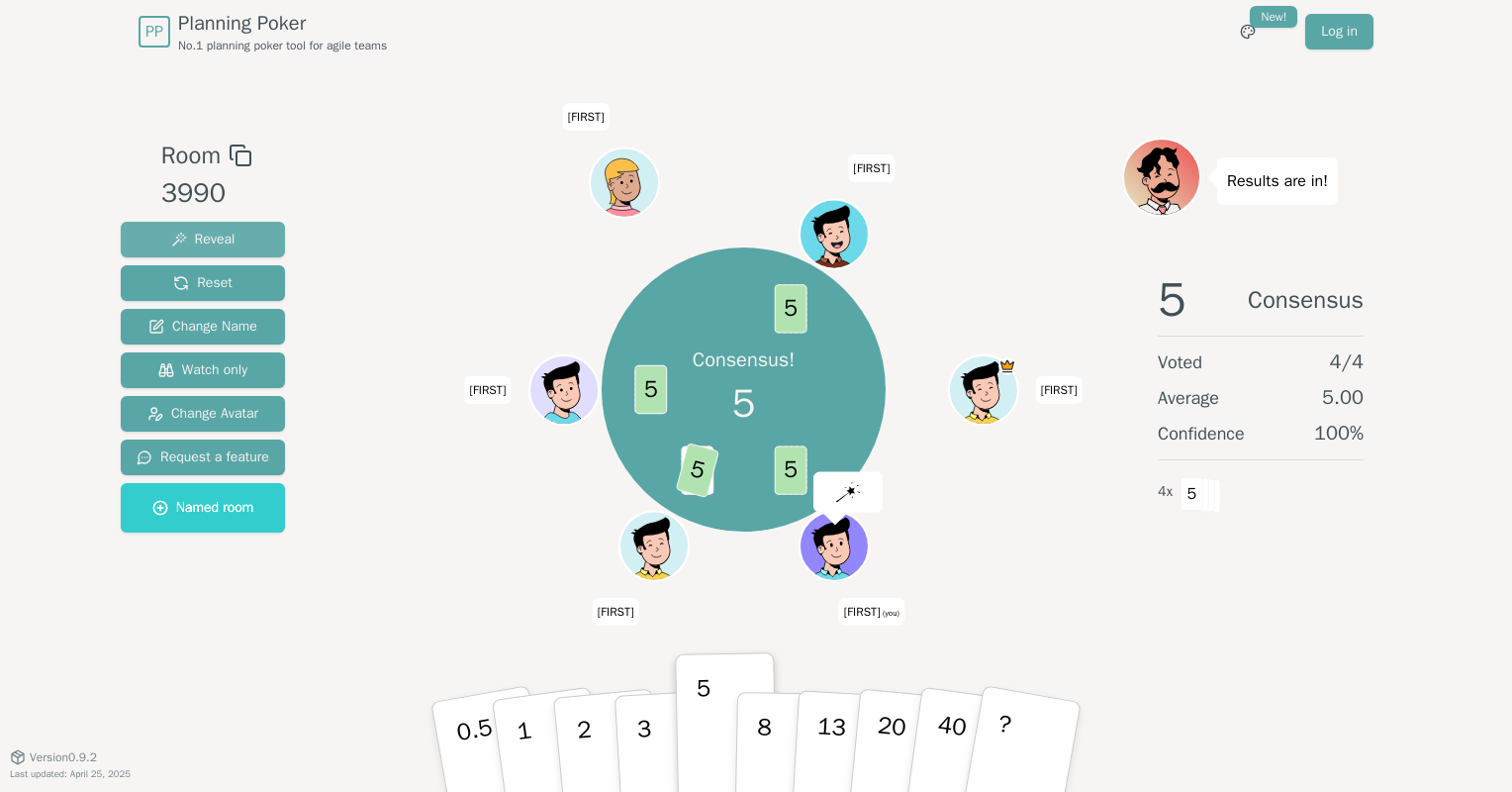 click on "Reveal" at bounding box center [203, 240] 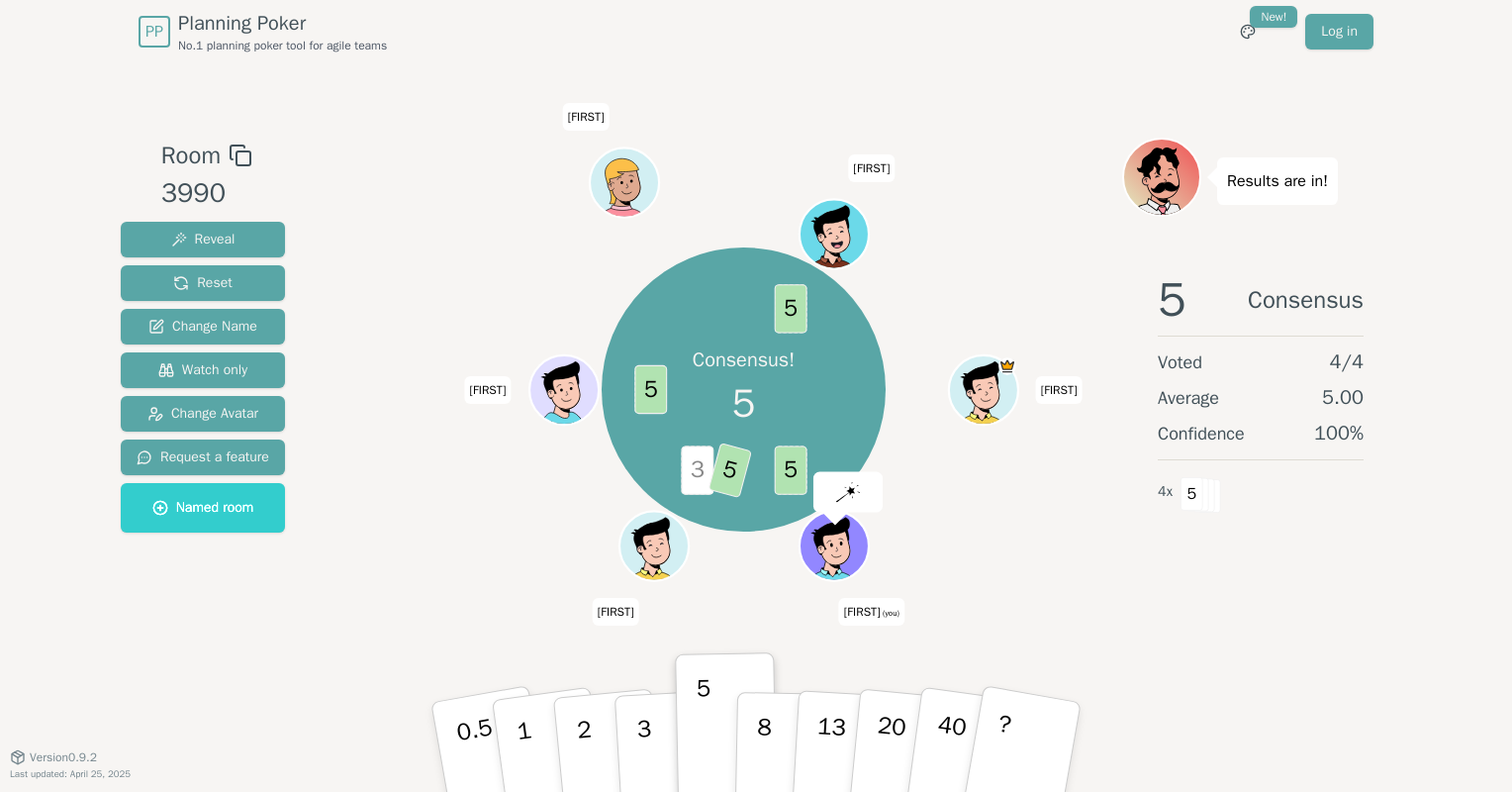 click at bounding box center [847, 492] 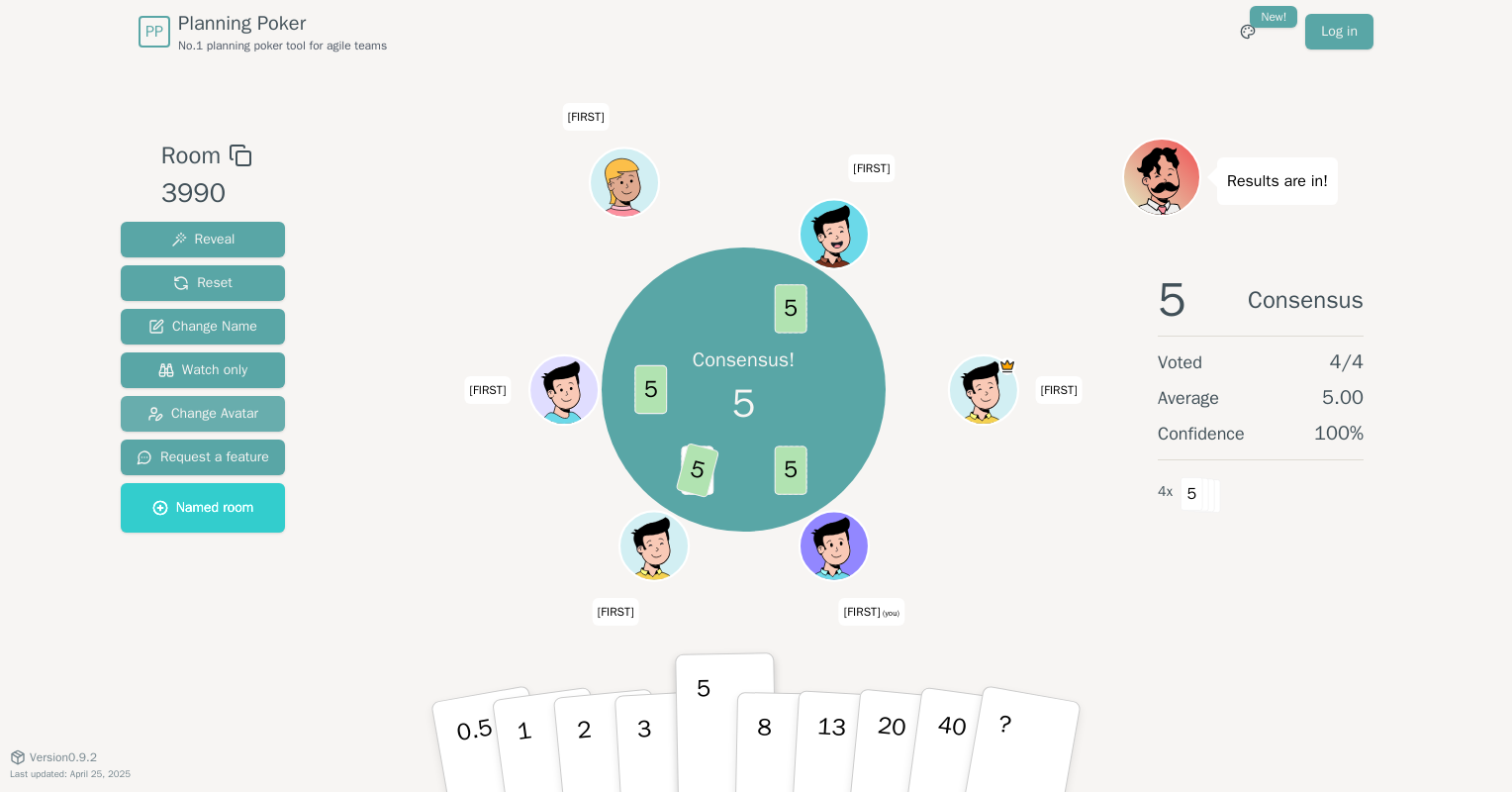 click on "Change Avatar" at bounding box center (203, 414) 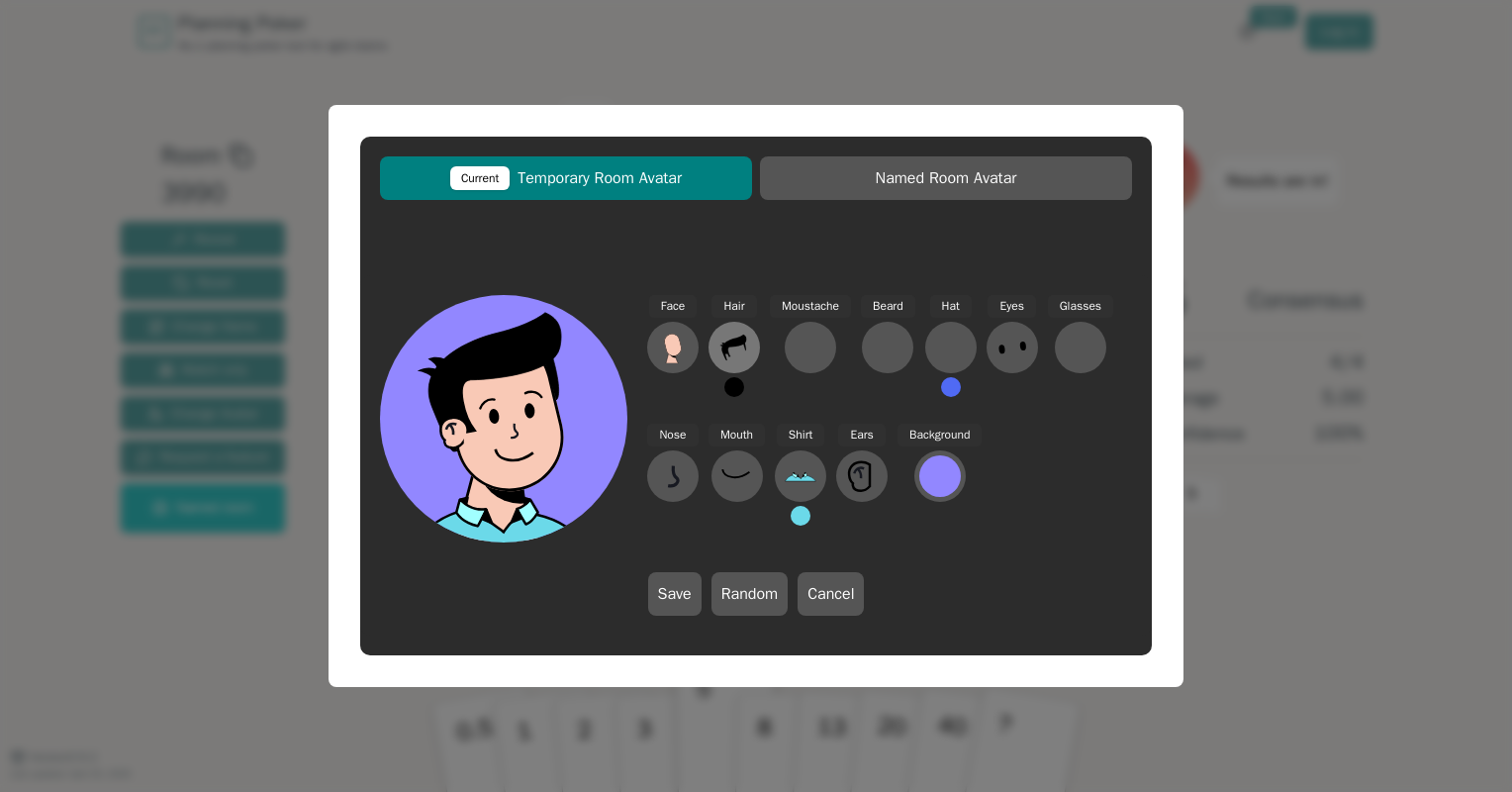 click at bounding box center [673, 347] 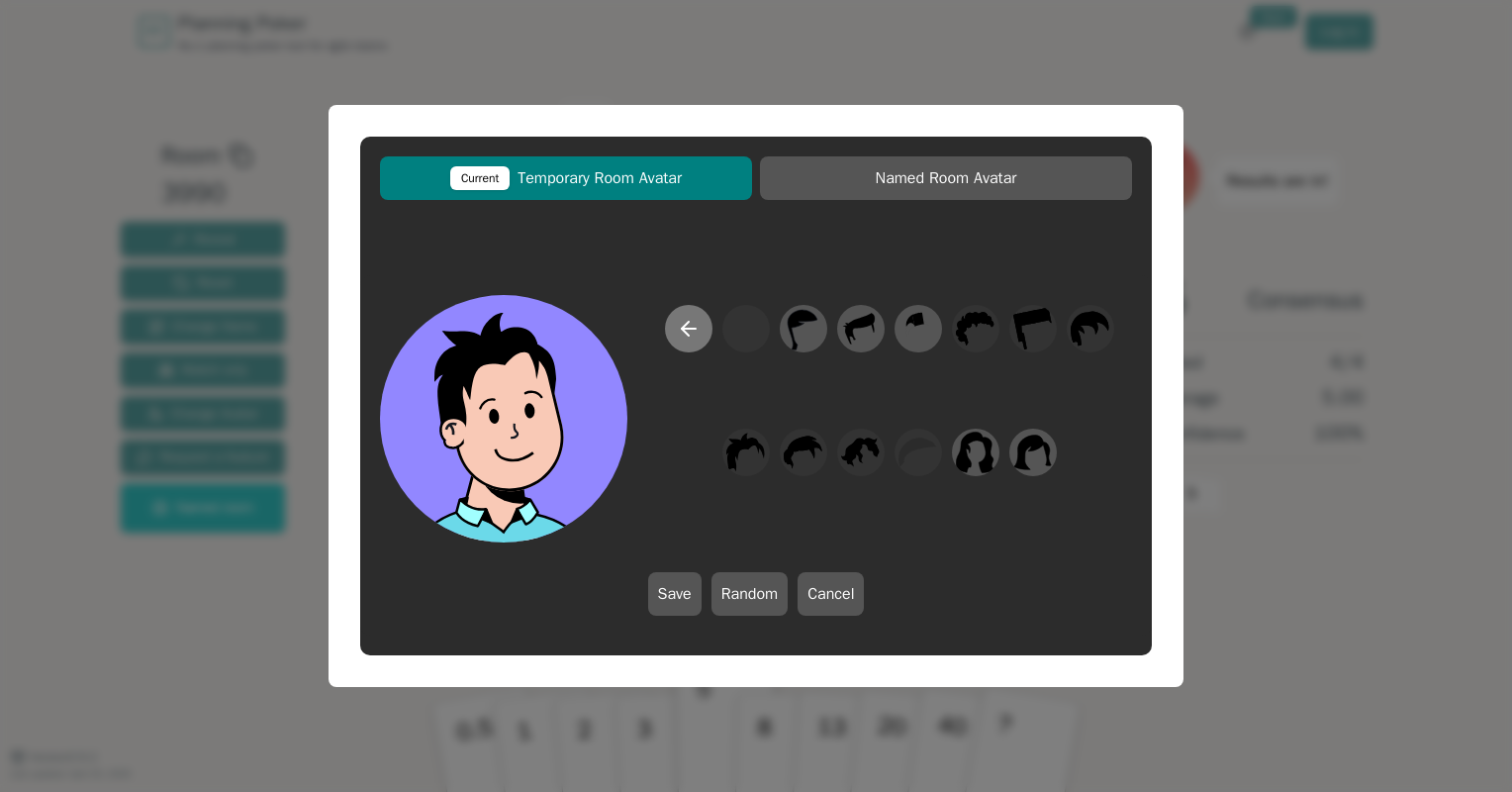 click at bounding box center [689, 329] 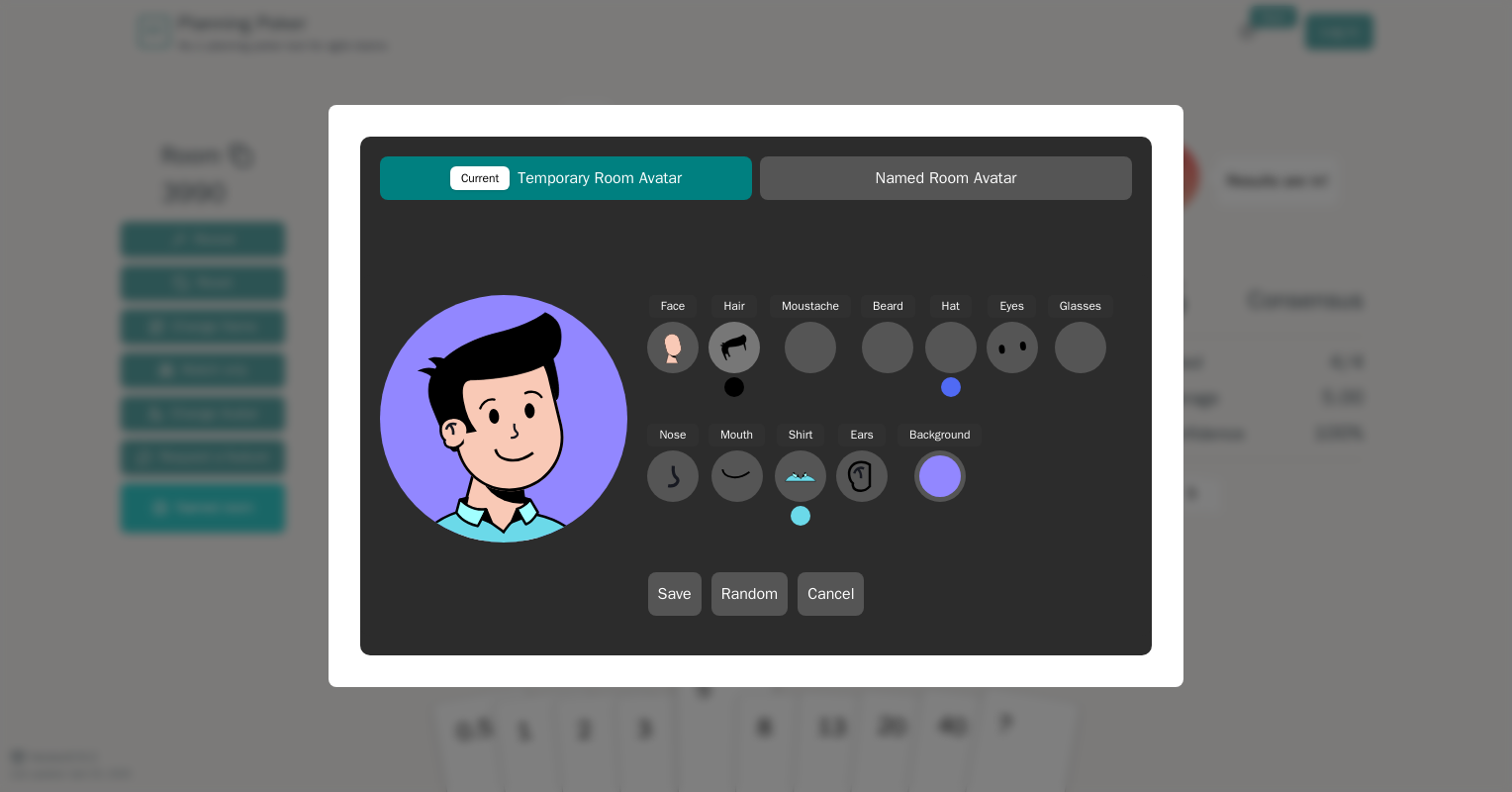 click at bounding box center (673, 347) 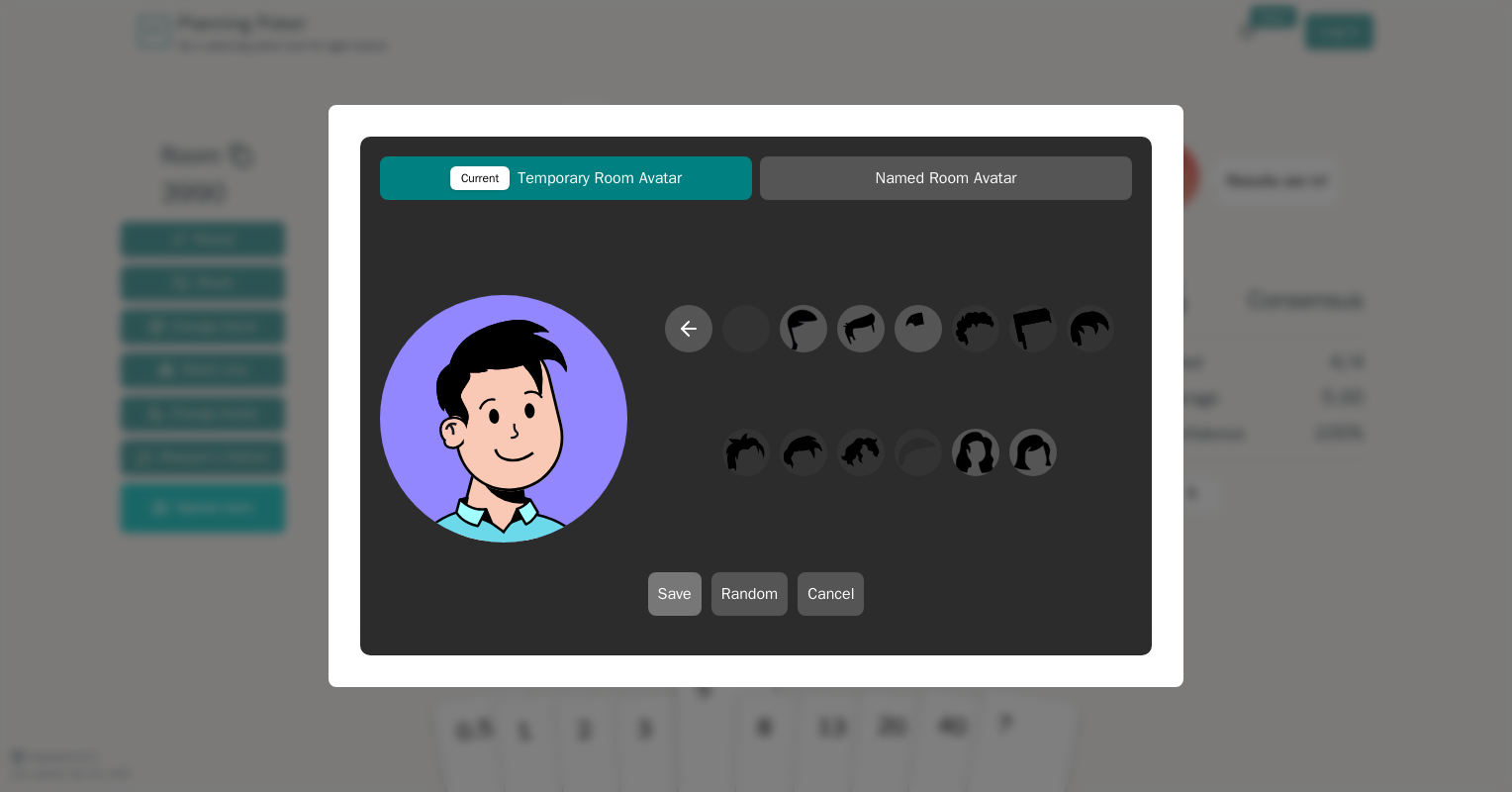 click on "Save" at bounding box center [675, 594] 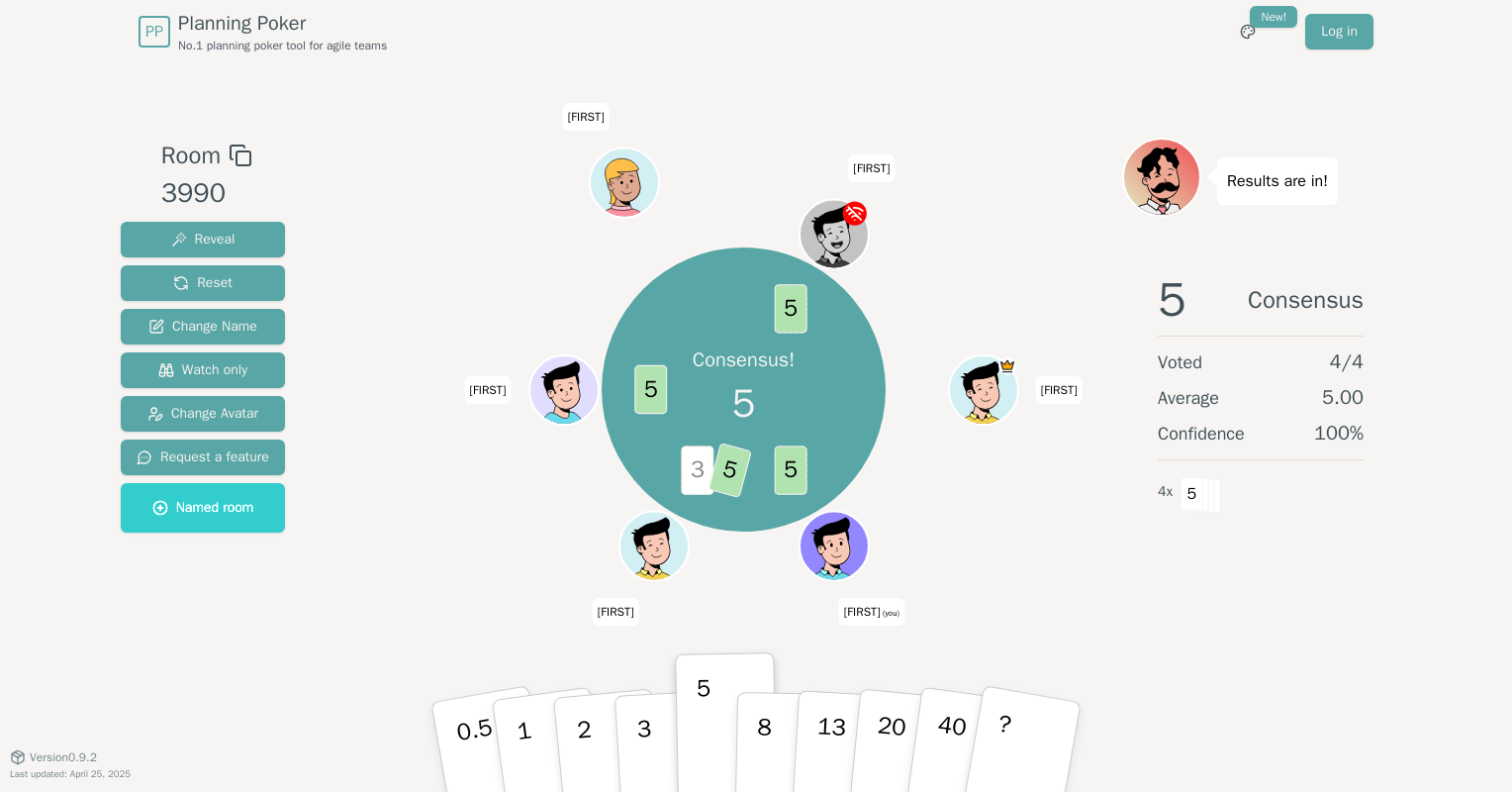 click at bounding box center [837, 556] 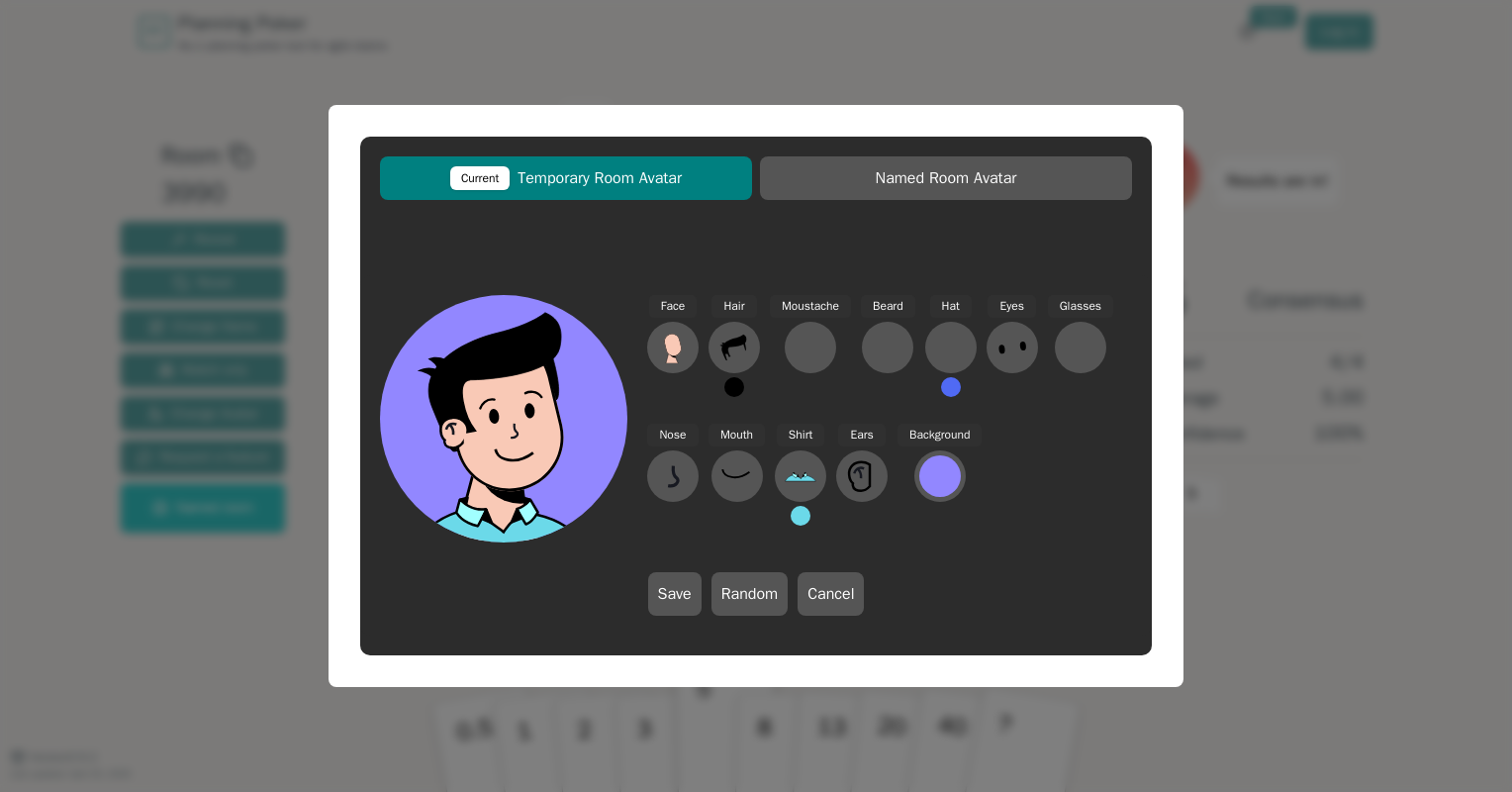 click at bounding box center (734, 387) 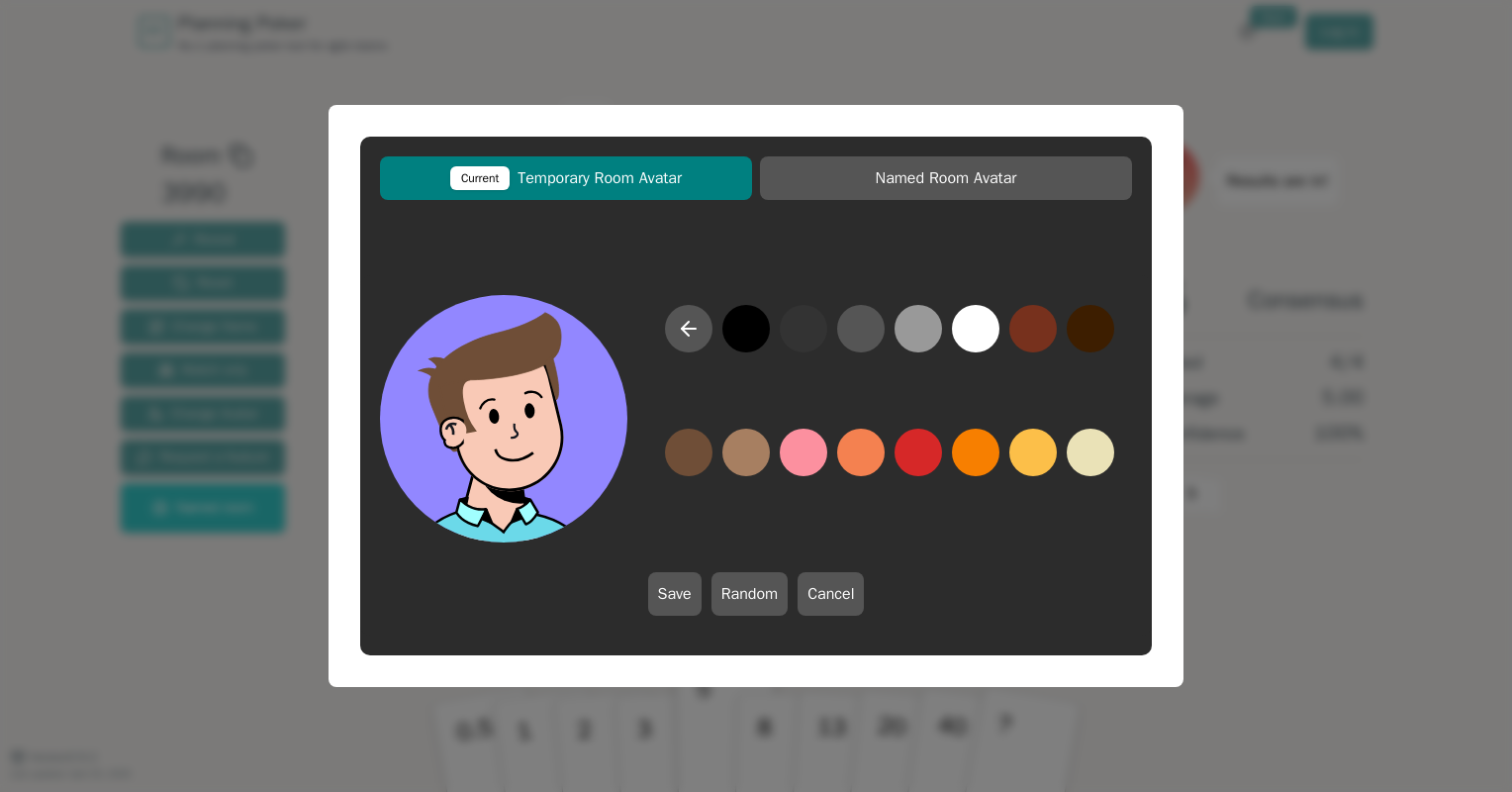 click at bounding box center (890, 424) 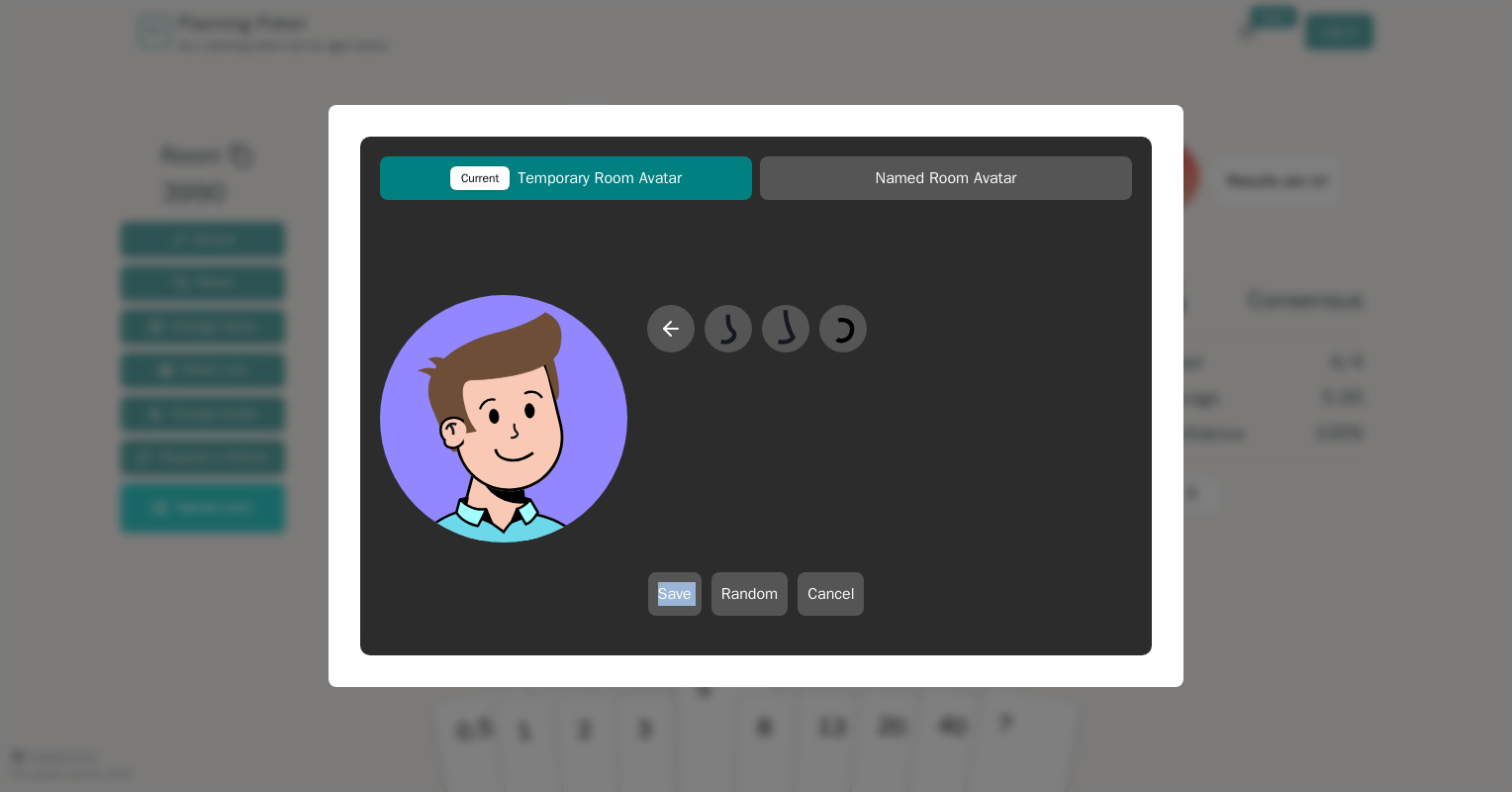 click at bounding box center [757, 424] 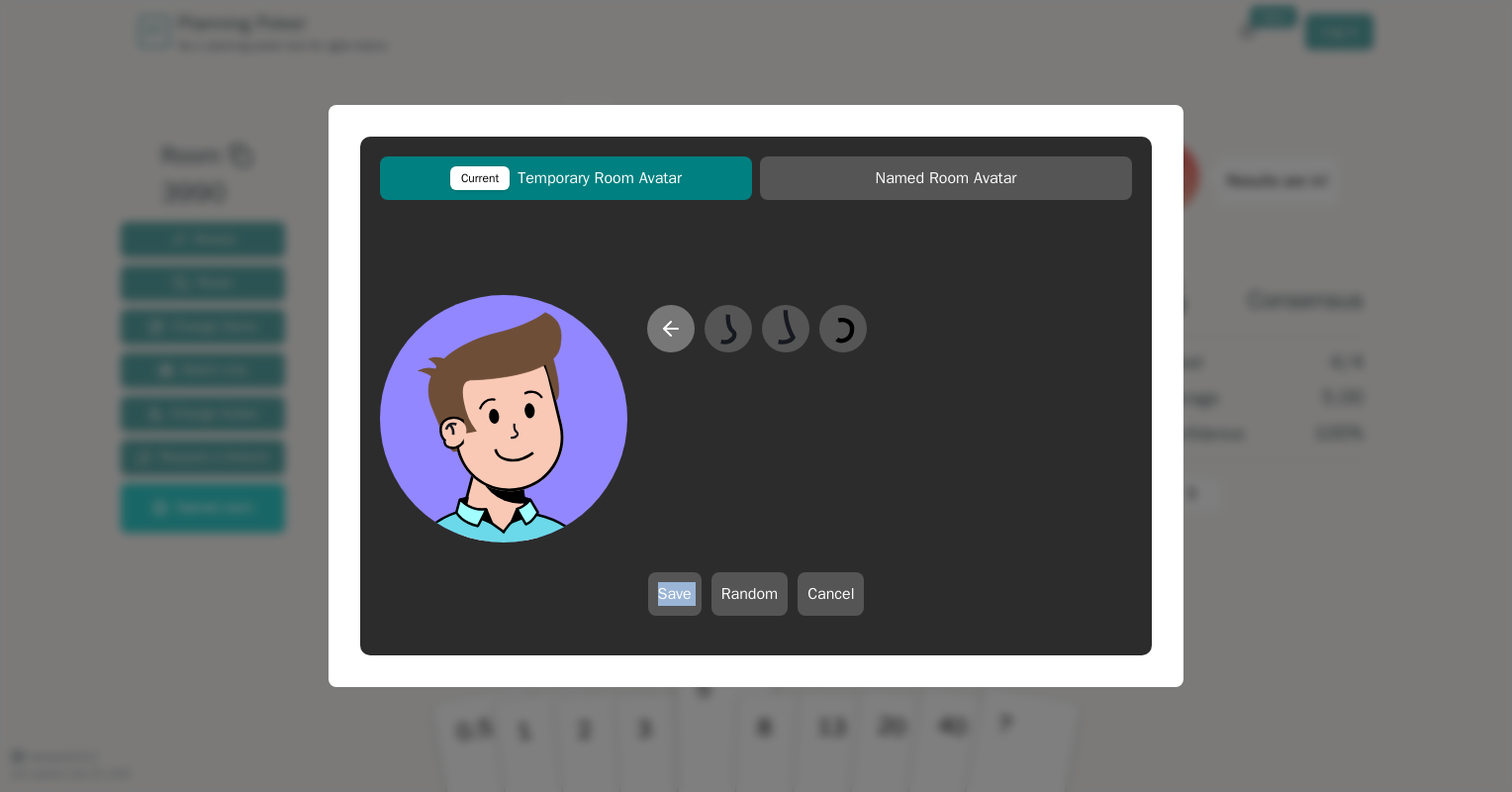 drag, startPoint x: 681, startPoint y: 455, endPoint x: 662, endPoint y: 319, distance: 137.32079 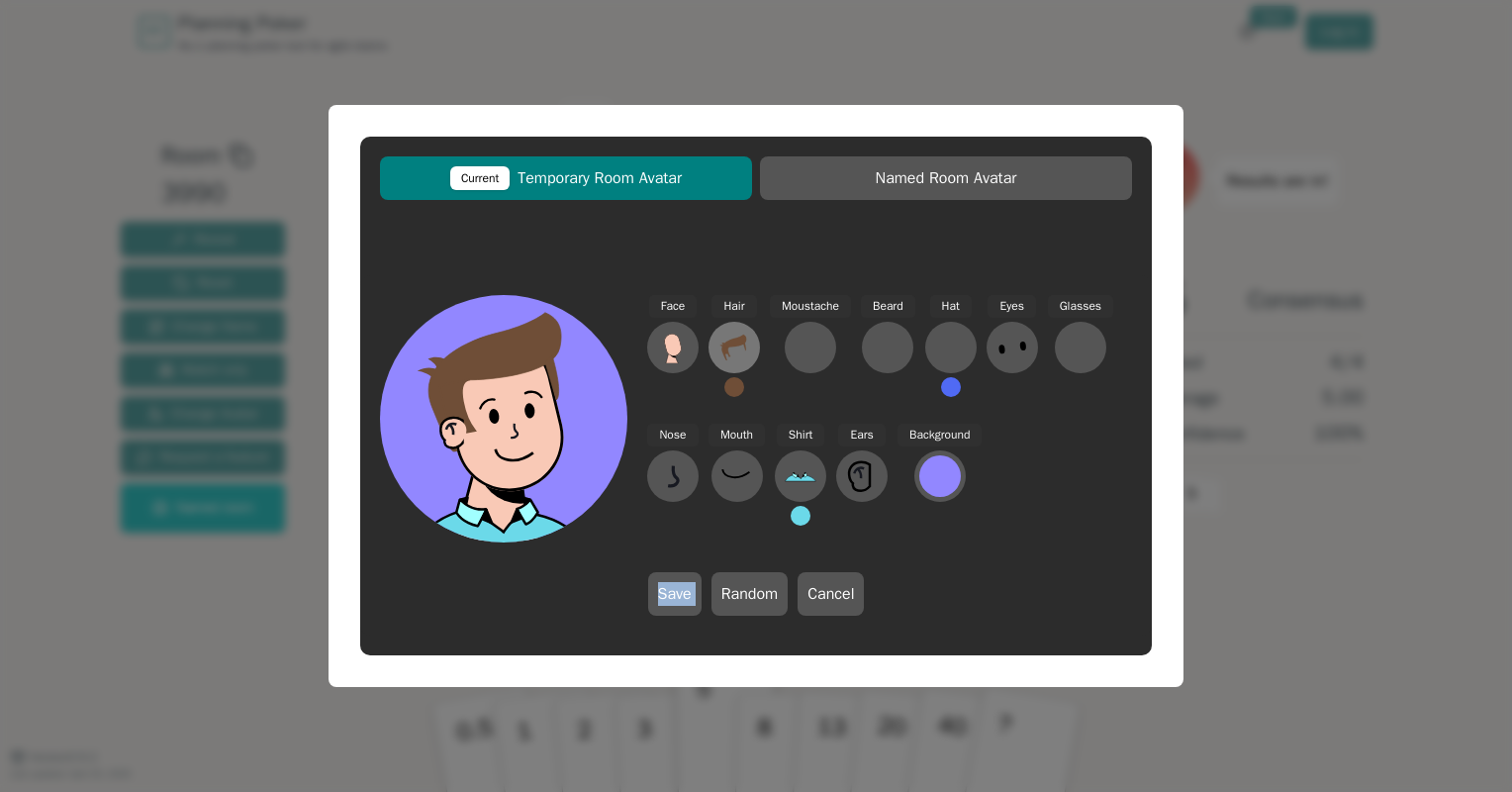 click at bounding box center (673, 347) 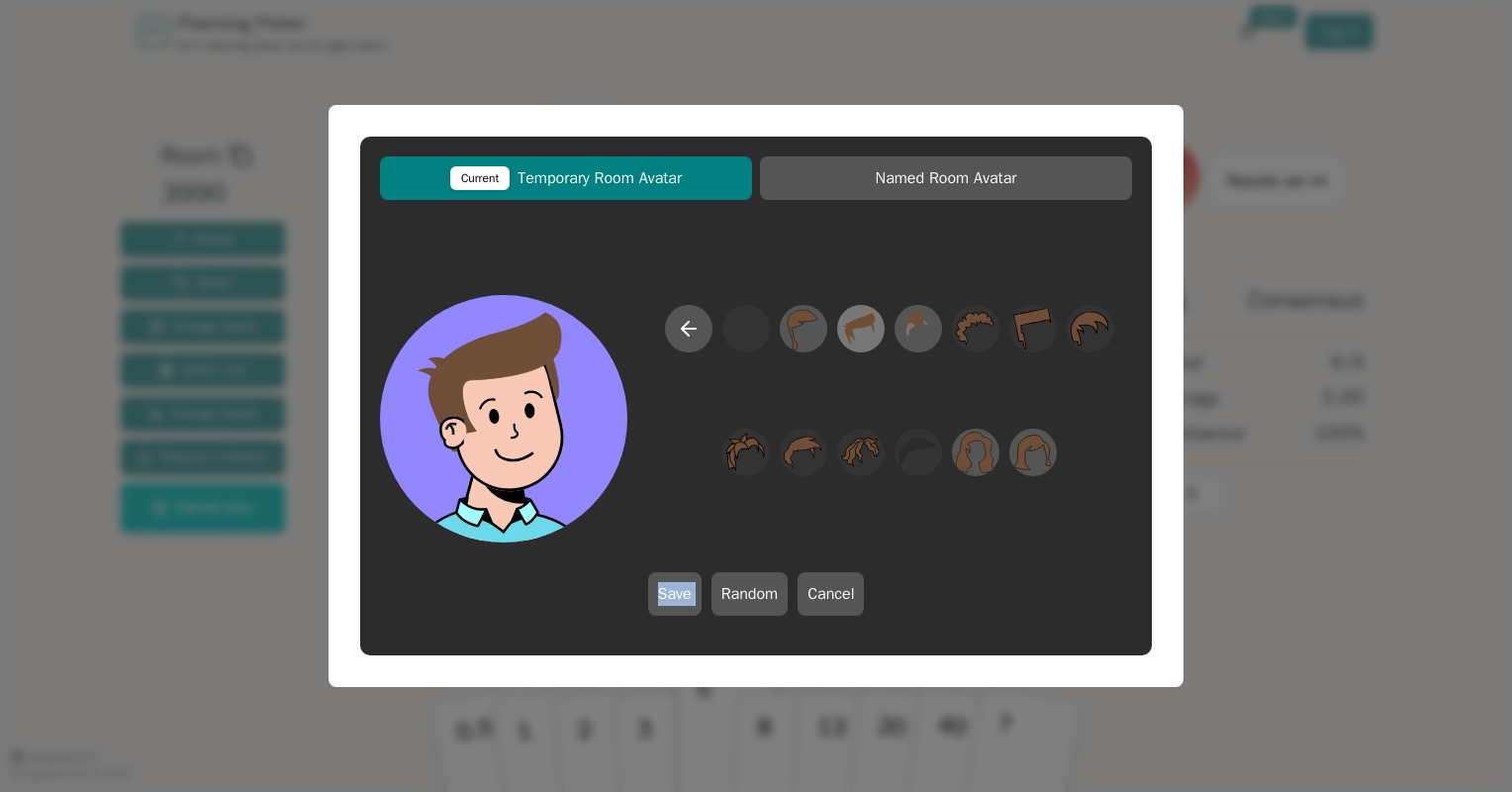 click at bounding box center [803, 329] 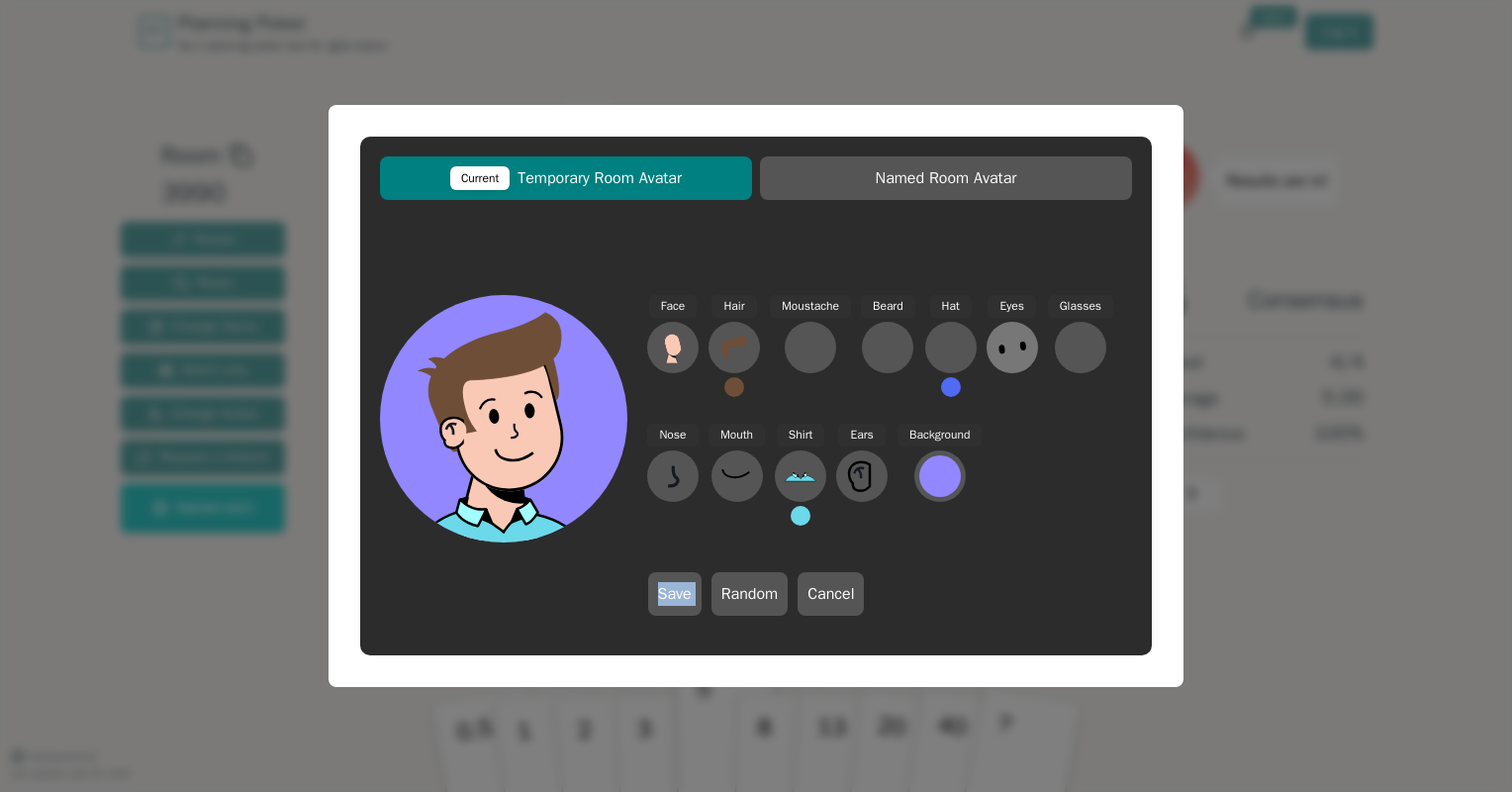 drag, startPoint x: 861, startPoint y: 333, endPoint x: 995, endPoint y: 349, distance: 134.95184 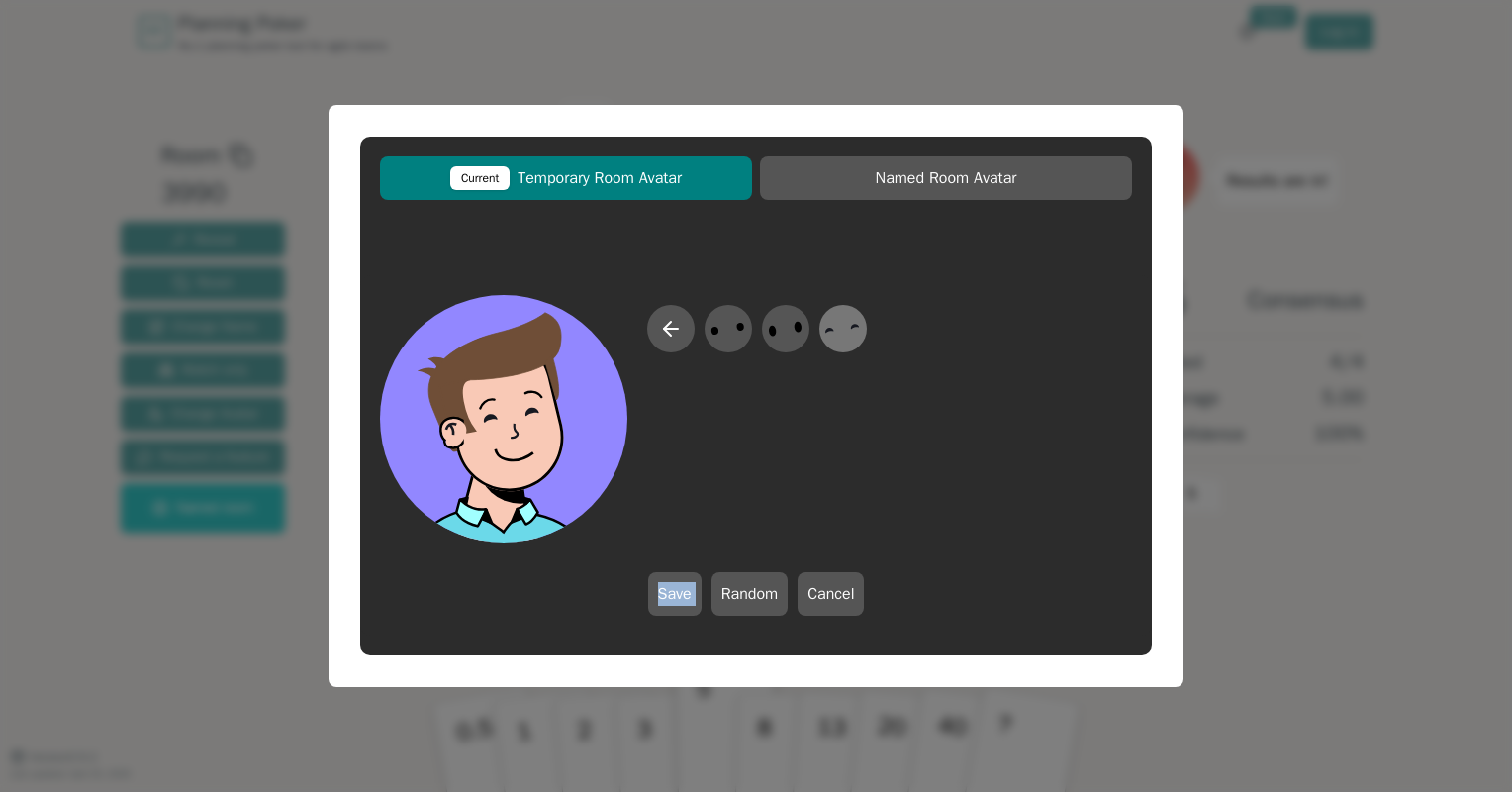 click at bounding box center (727, 329) 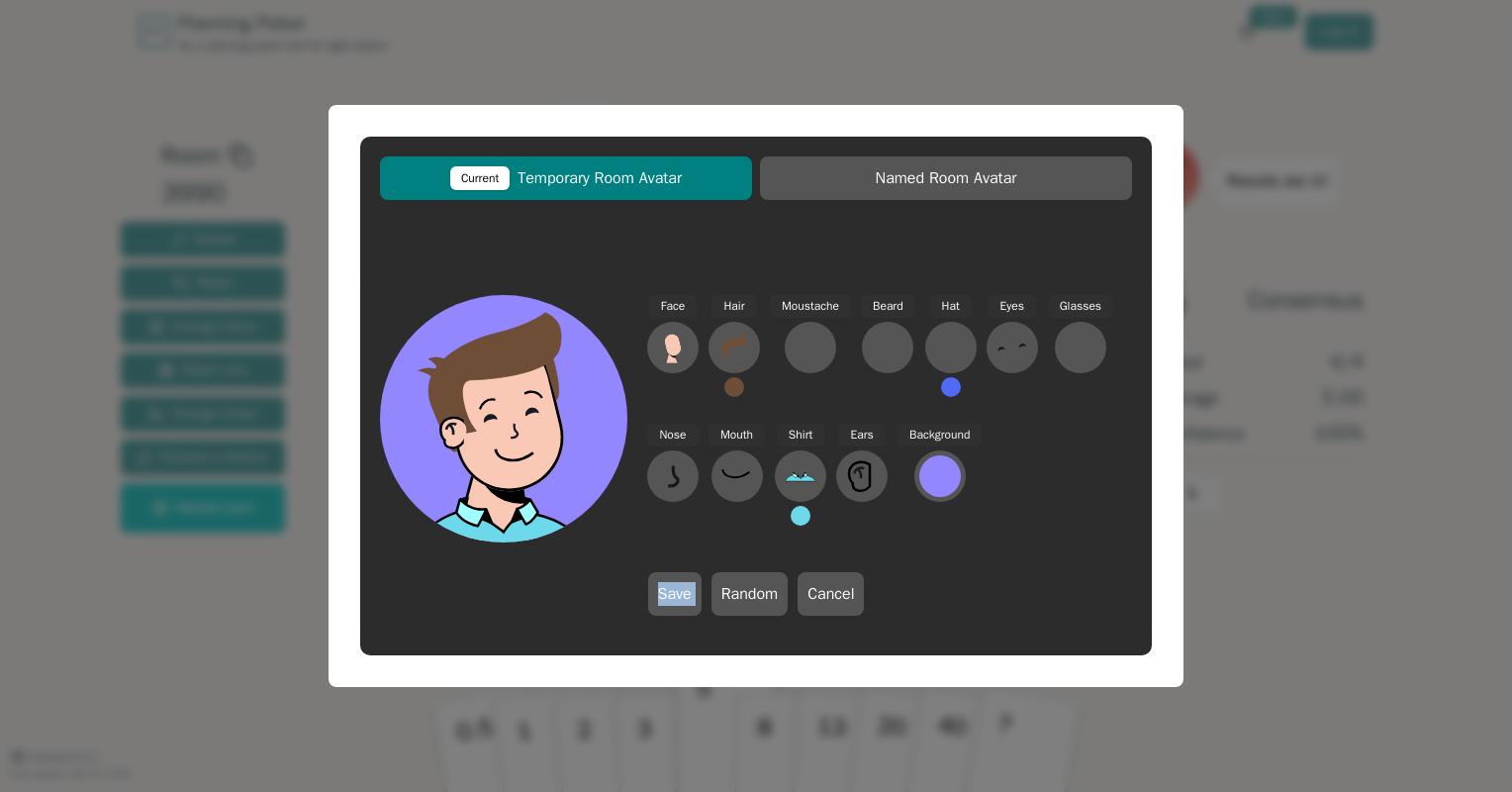 click on "Moustache" at bounding box center [810, 354] 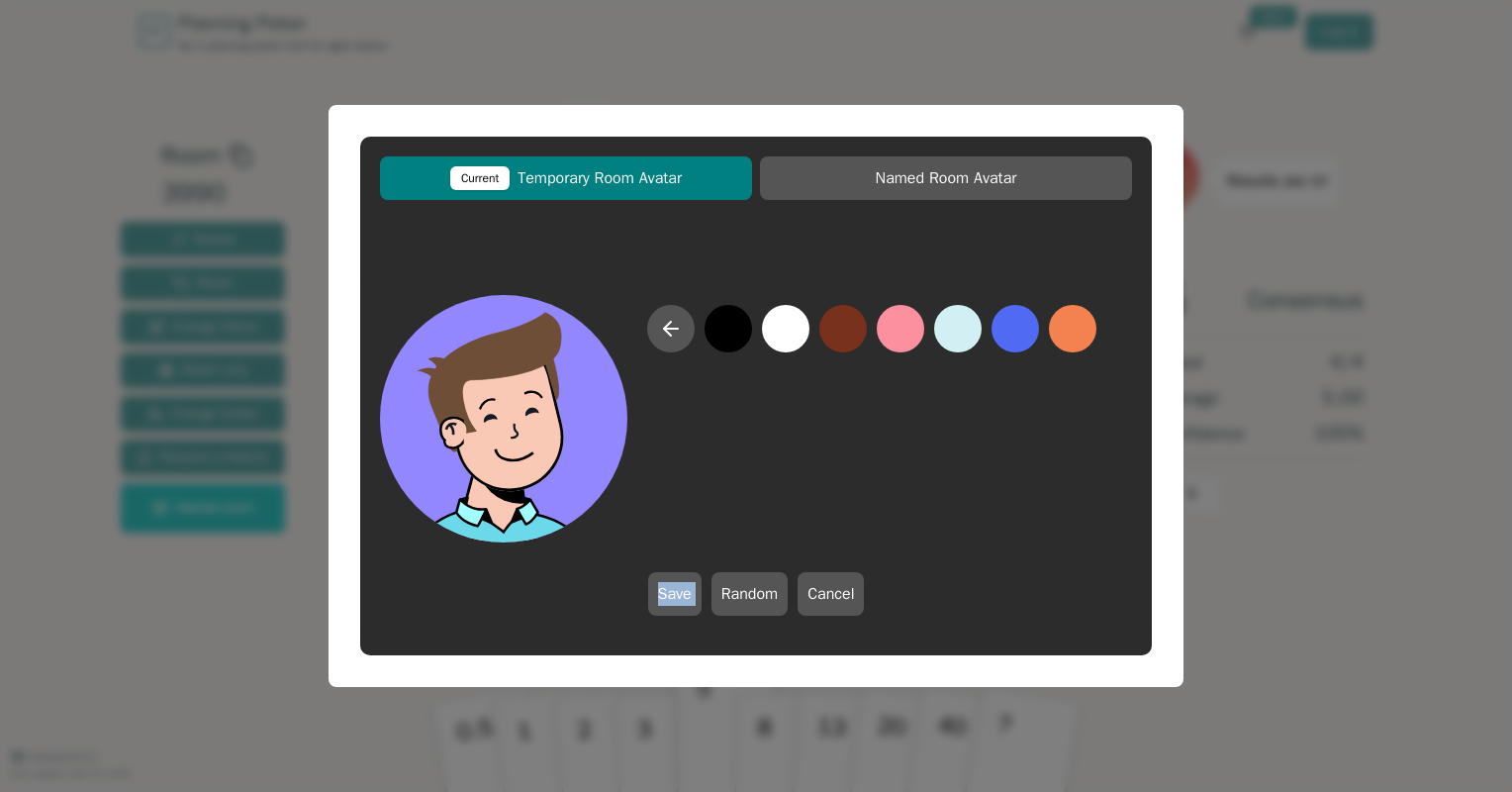 click at bounding box center (1073, 329) 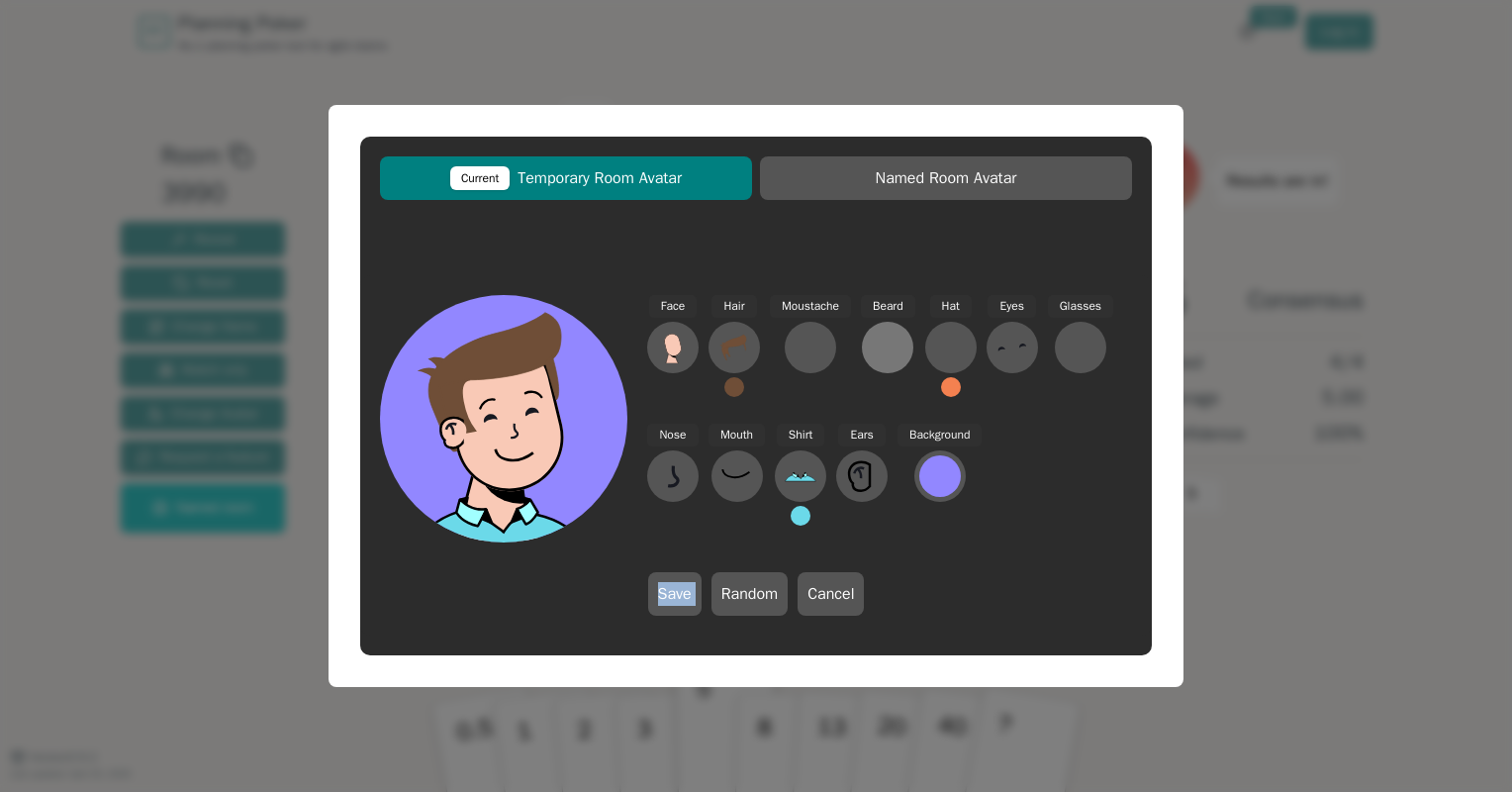 click at bounding box center (673, 347) 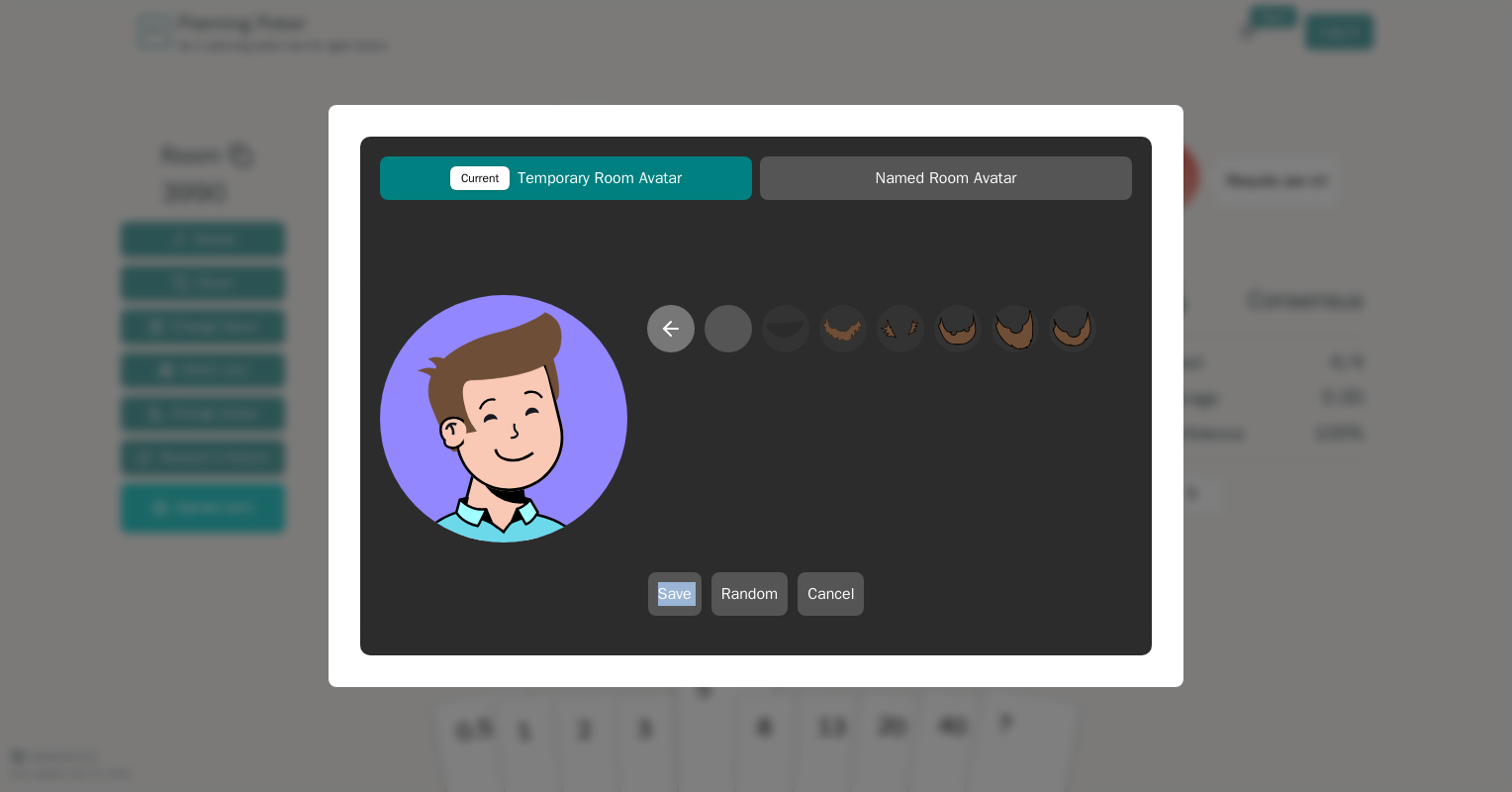 click at bounding box center (671, 329) 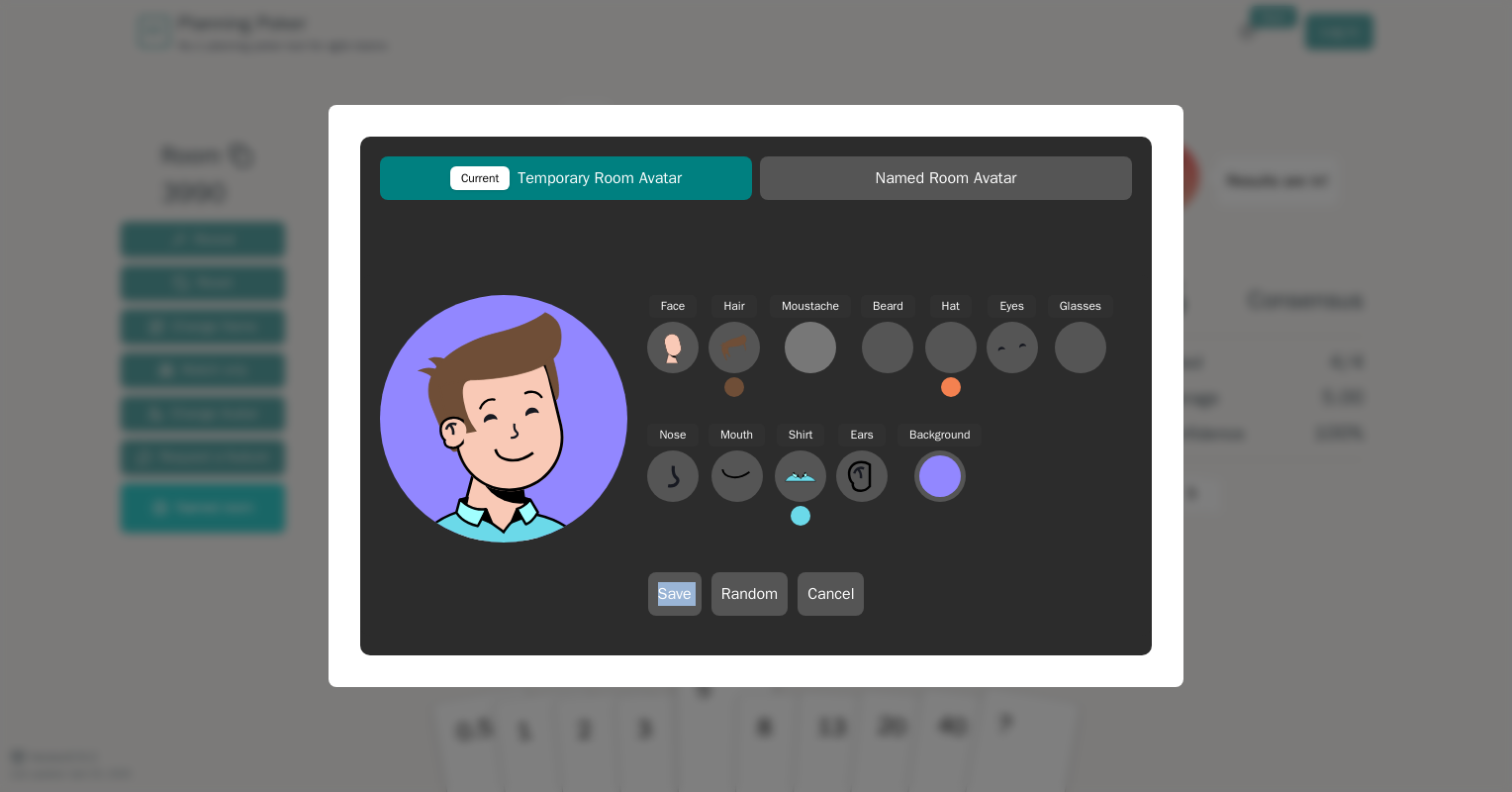 click at bounding box center [673, 347] 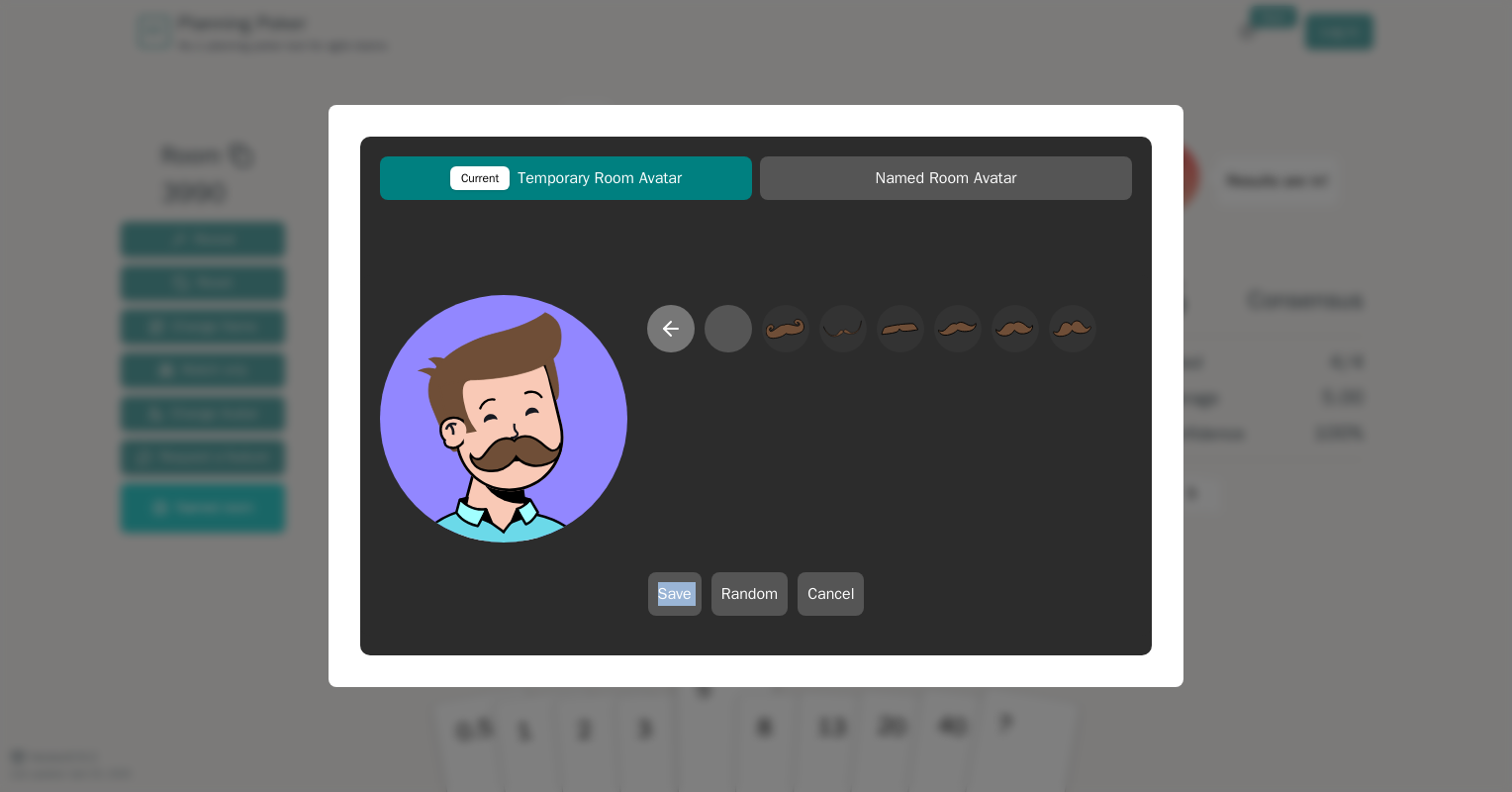 click at bounding box center [671, 329] 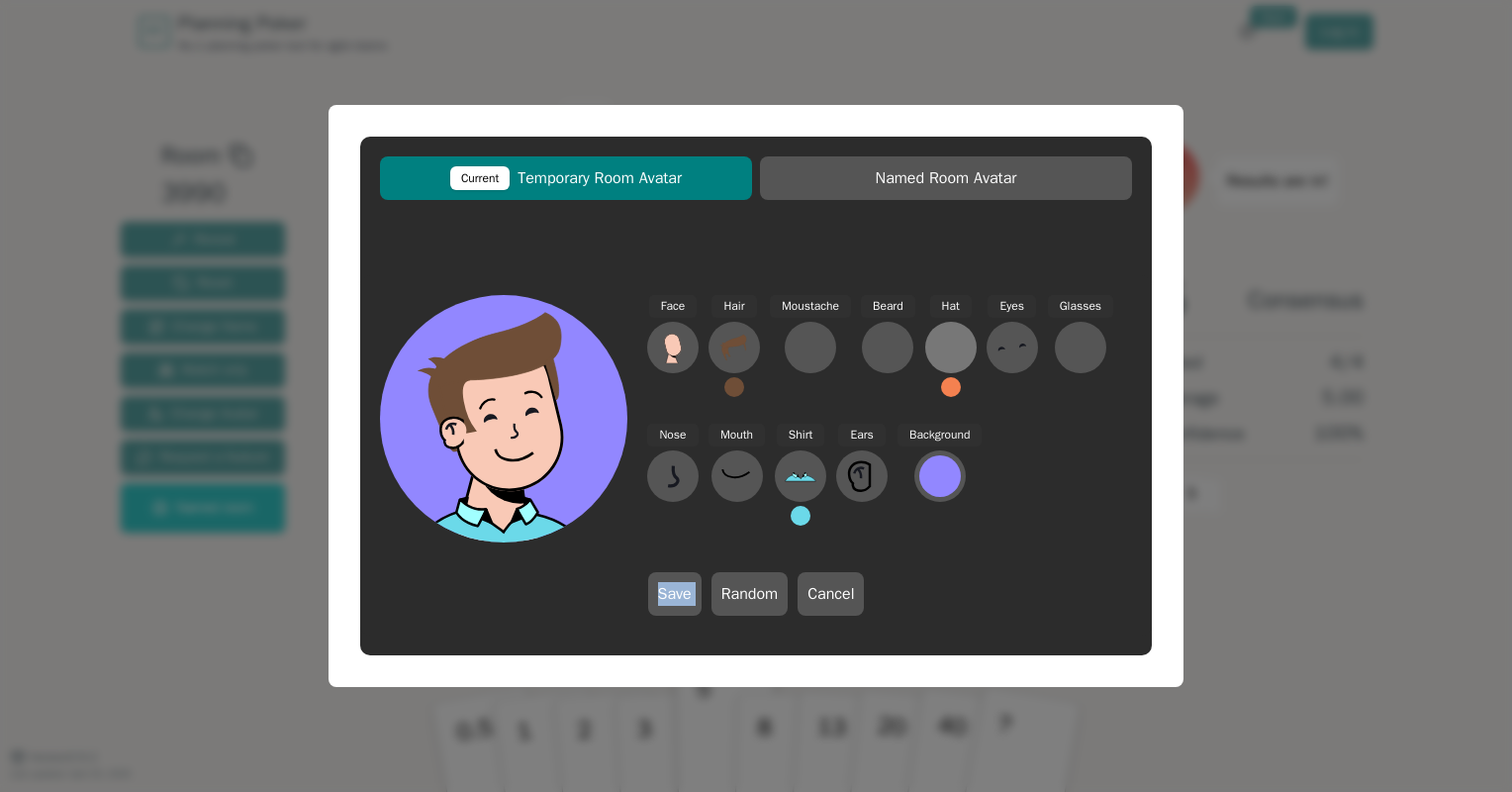 click at bounding box center (673, 347) 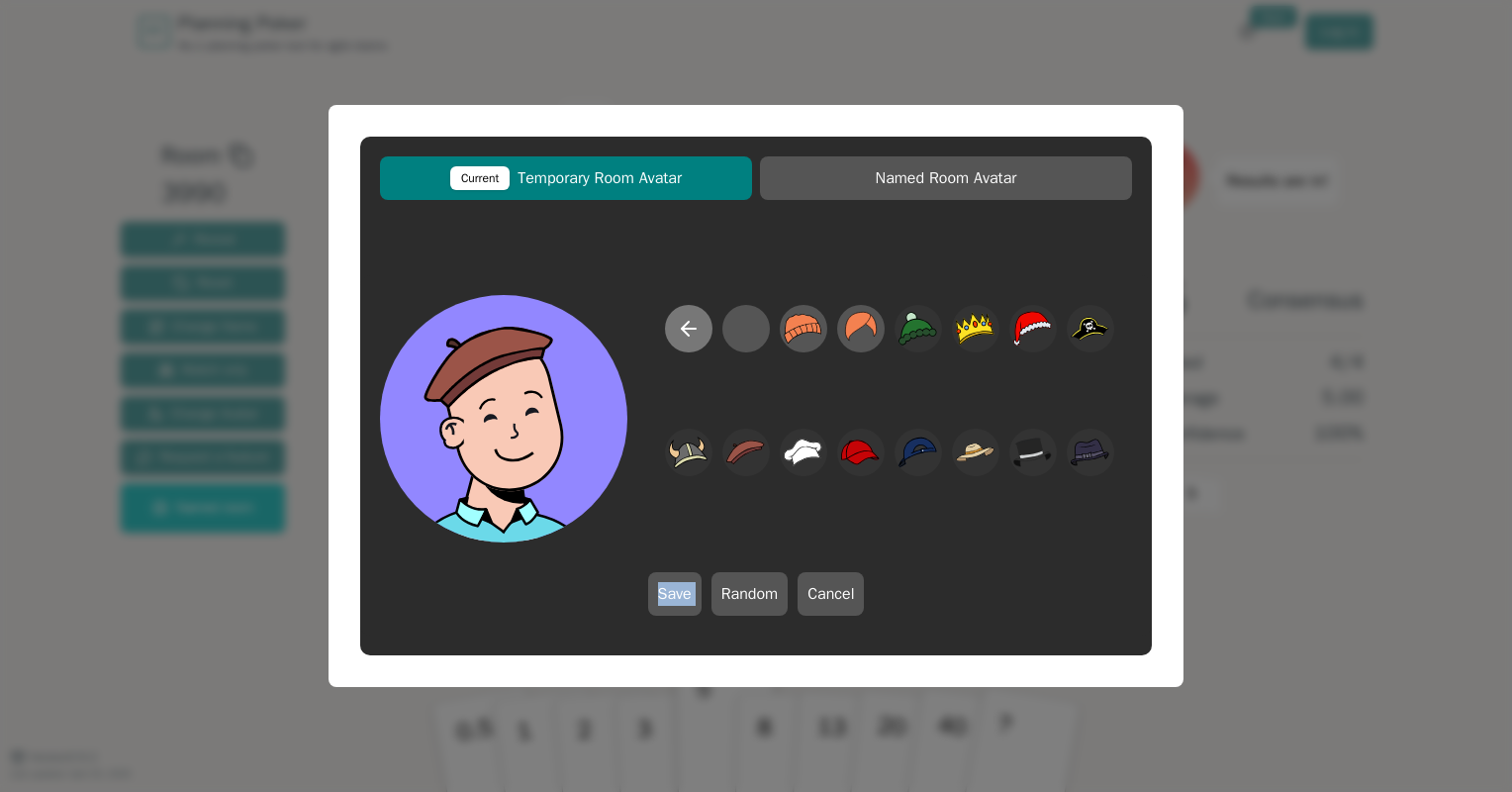 click at bounding box center [689, 329] 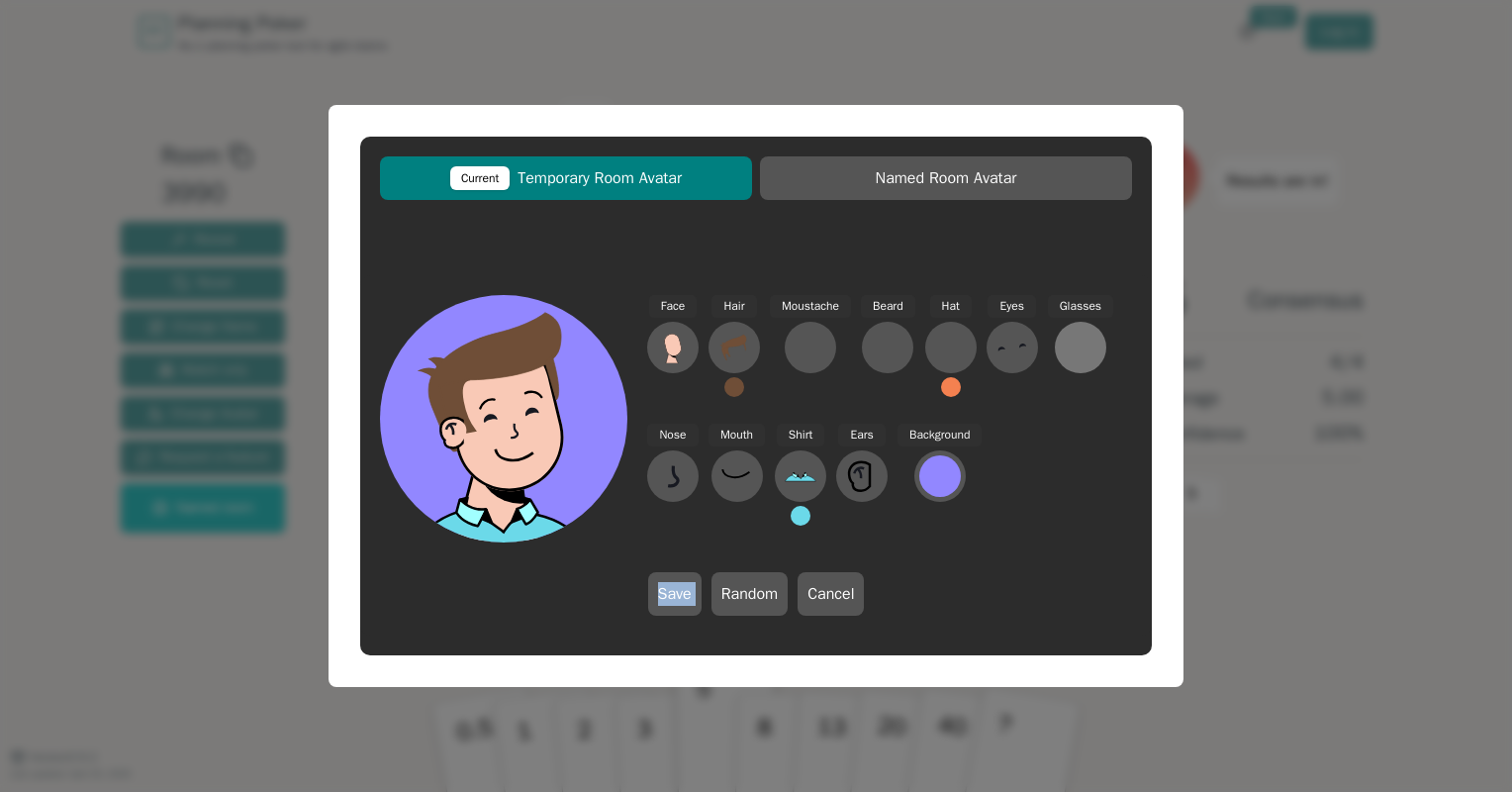 click at bounding box center (673, 347) 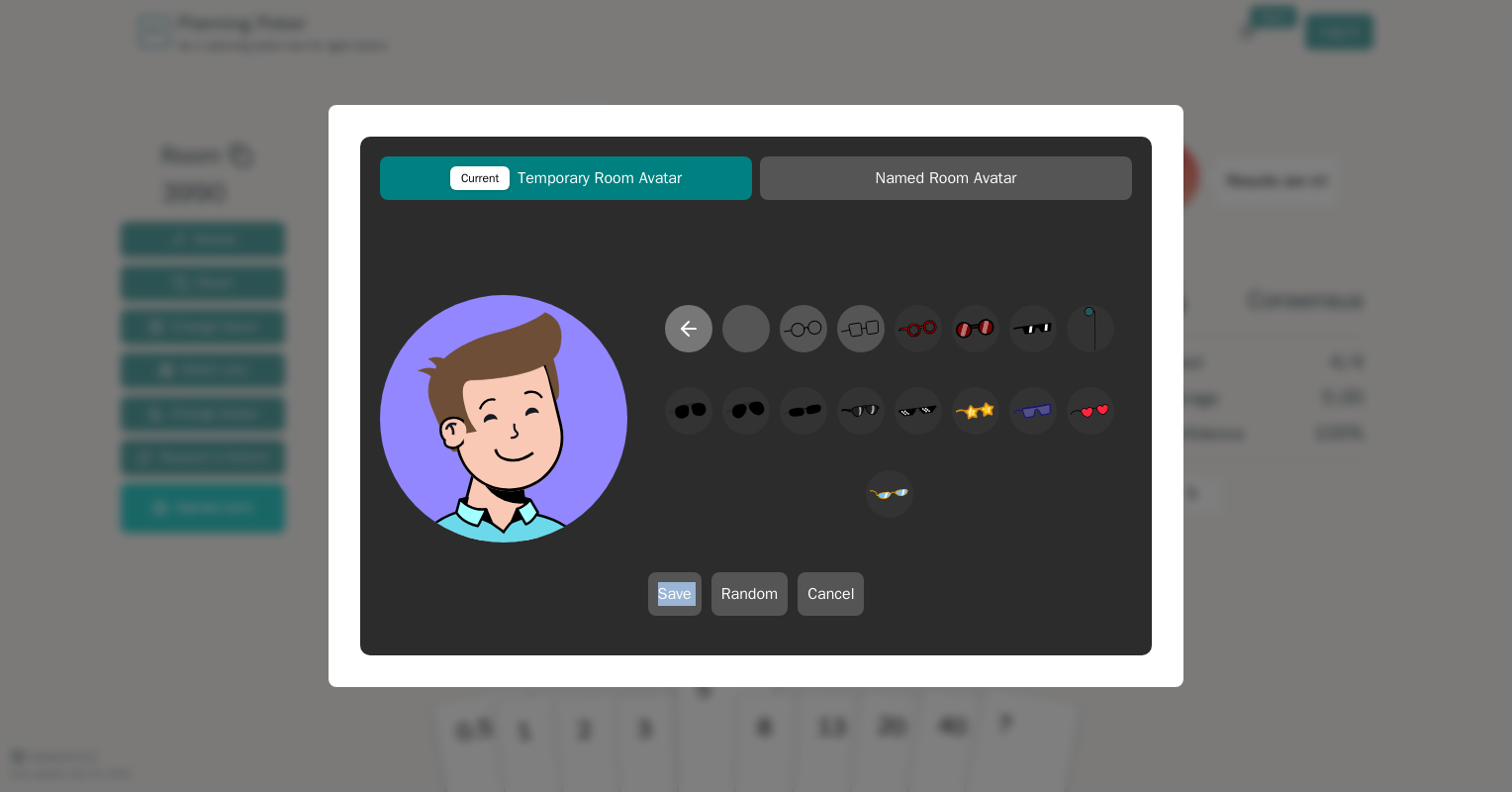 click at bounding box center (689, 329) 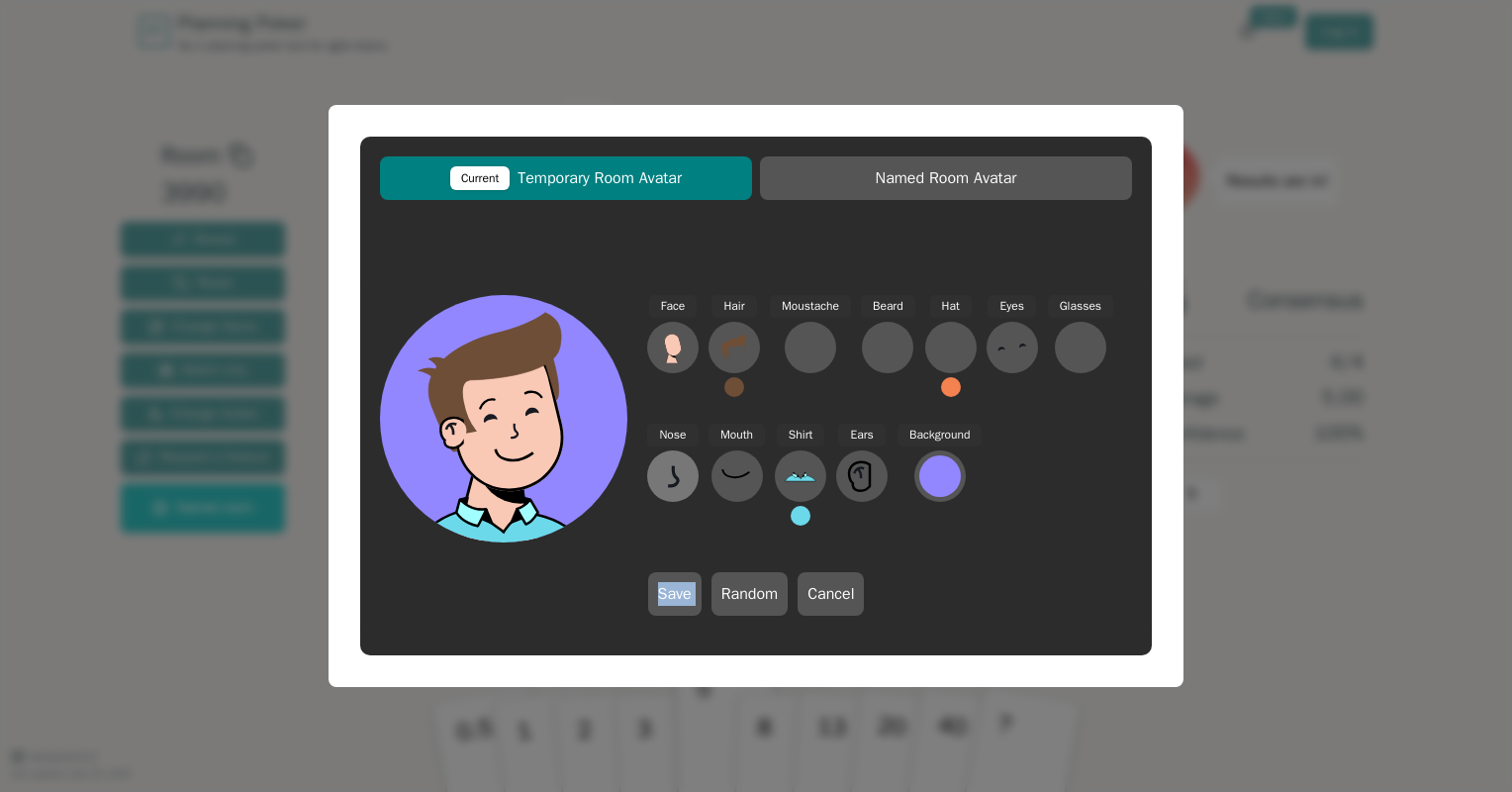 click at bounding box center (672, 357) 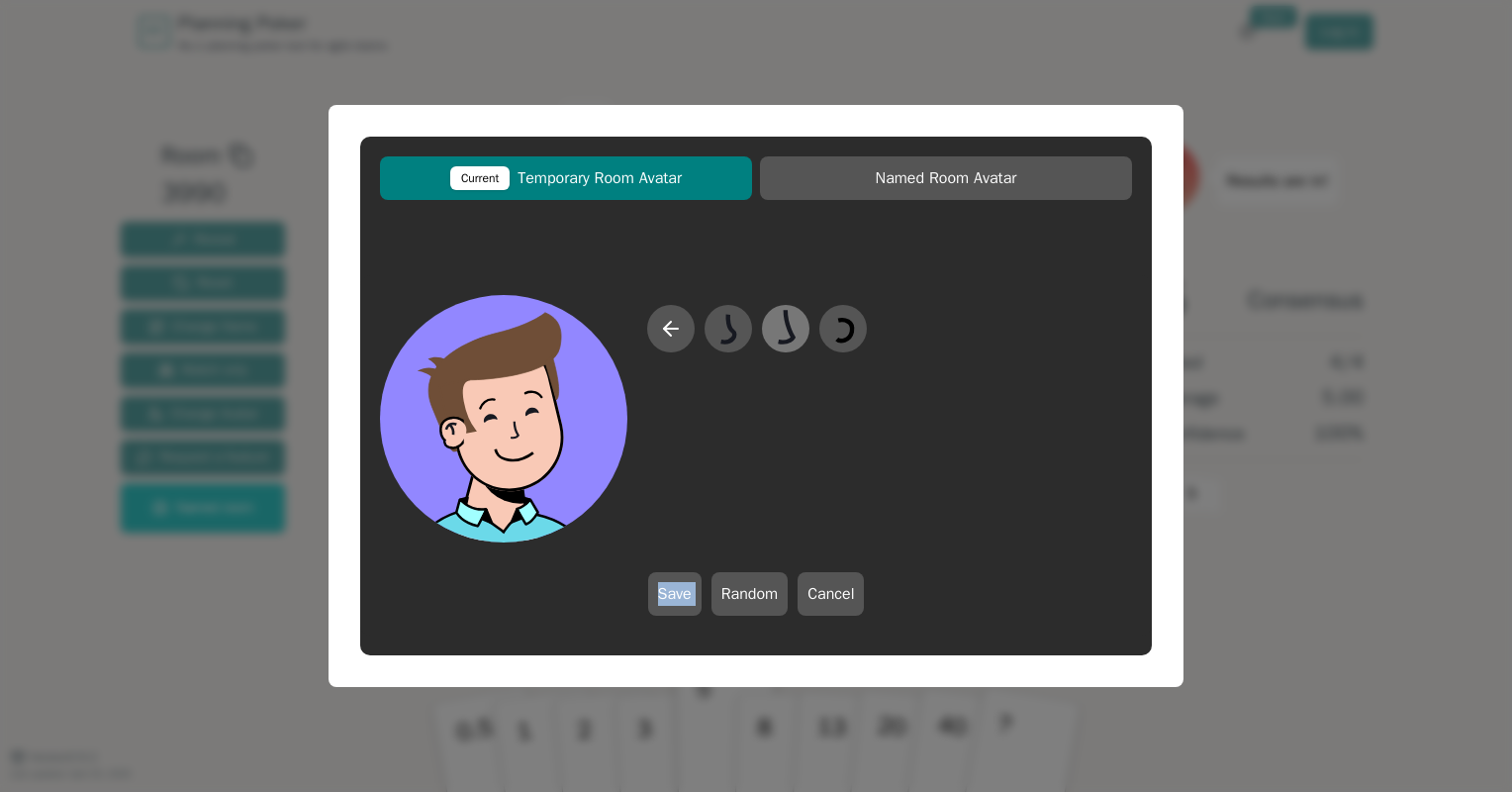 click at bounding box center [727, 329] 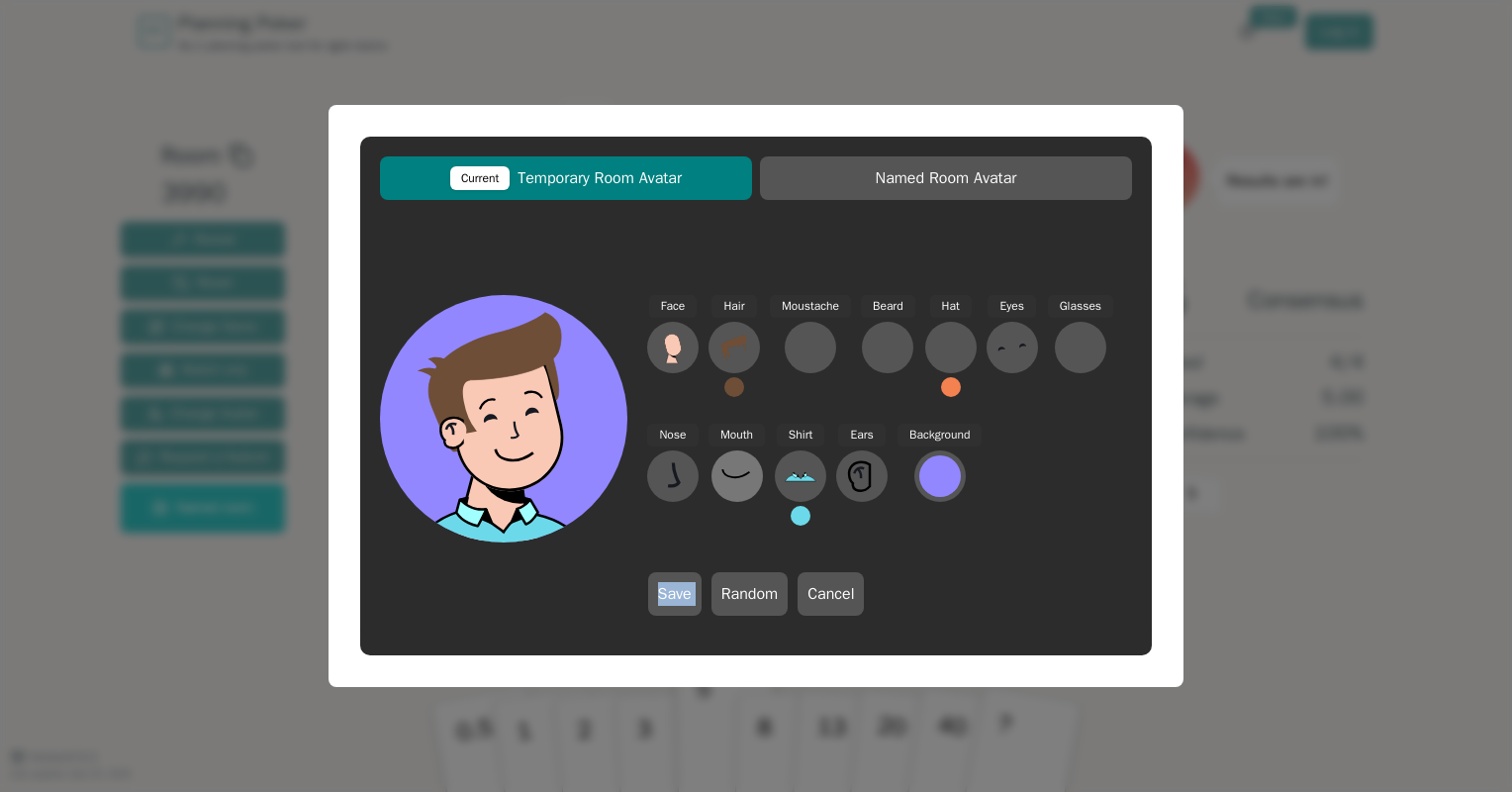 click at bounding box center (673, 347) 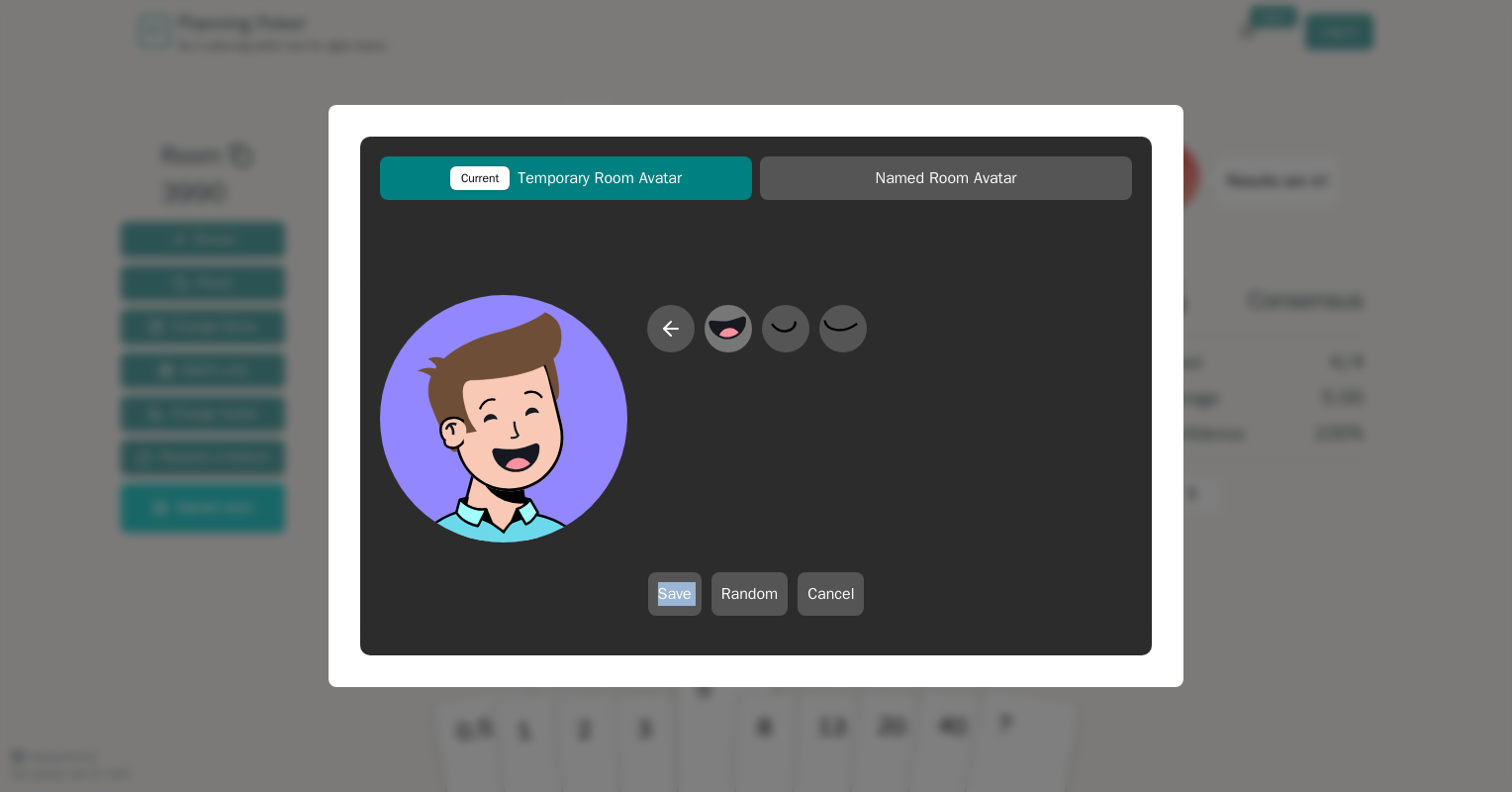 click at bounding box center (730, 340) 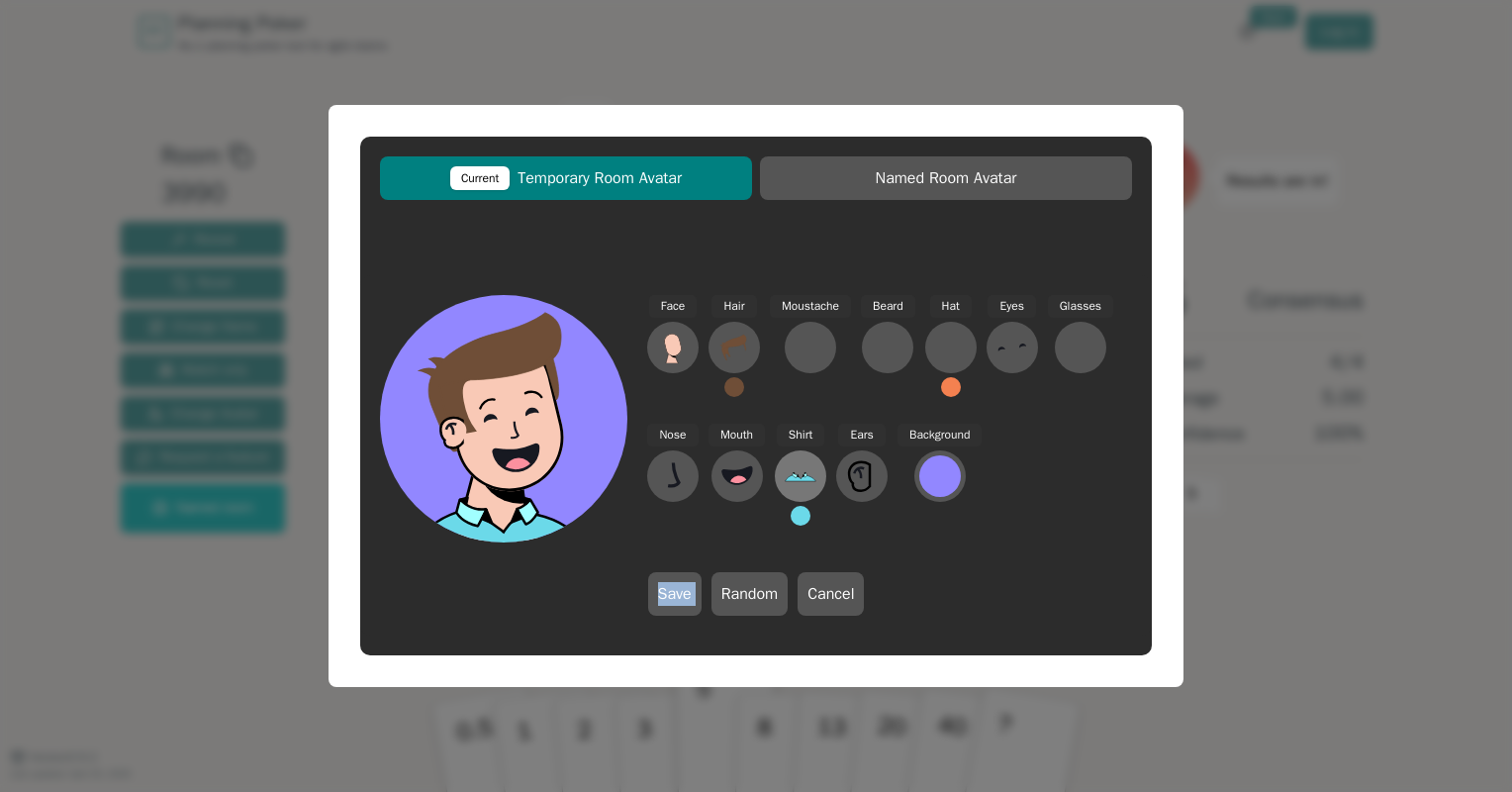 click at bounding box center (673, 347) 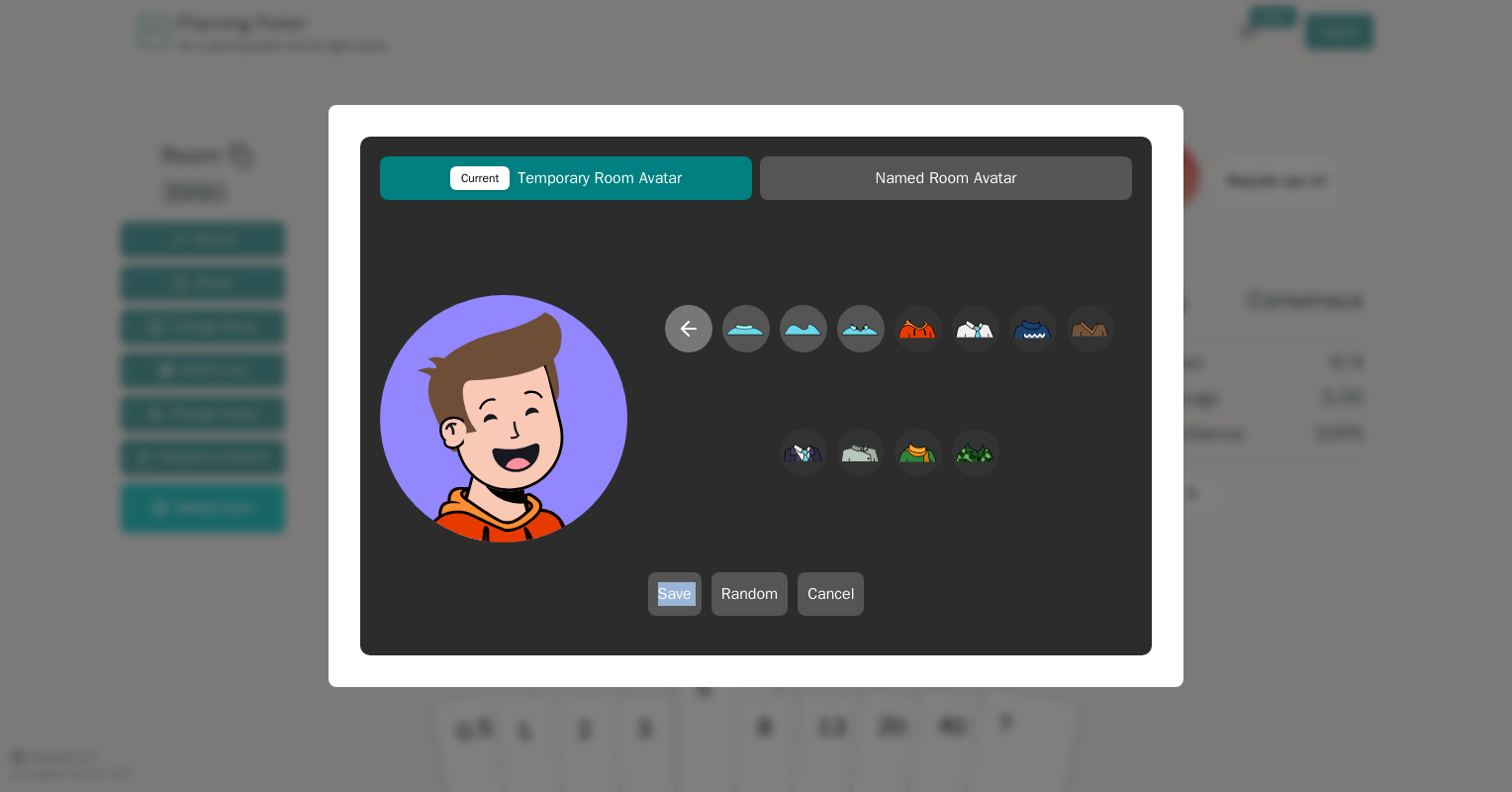 click at bounding box center [689, 329] 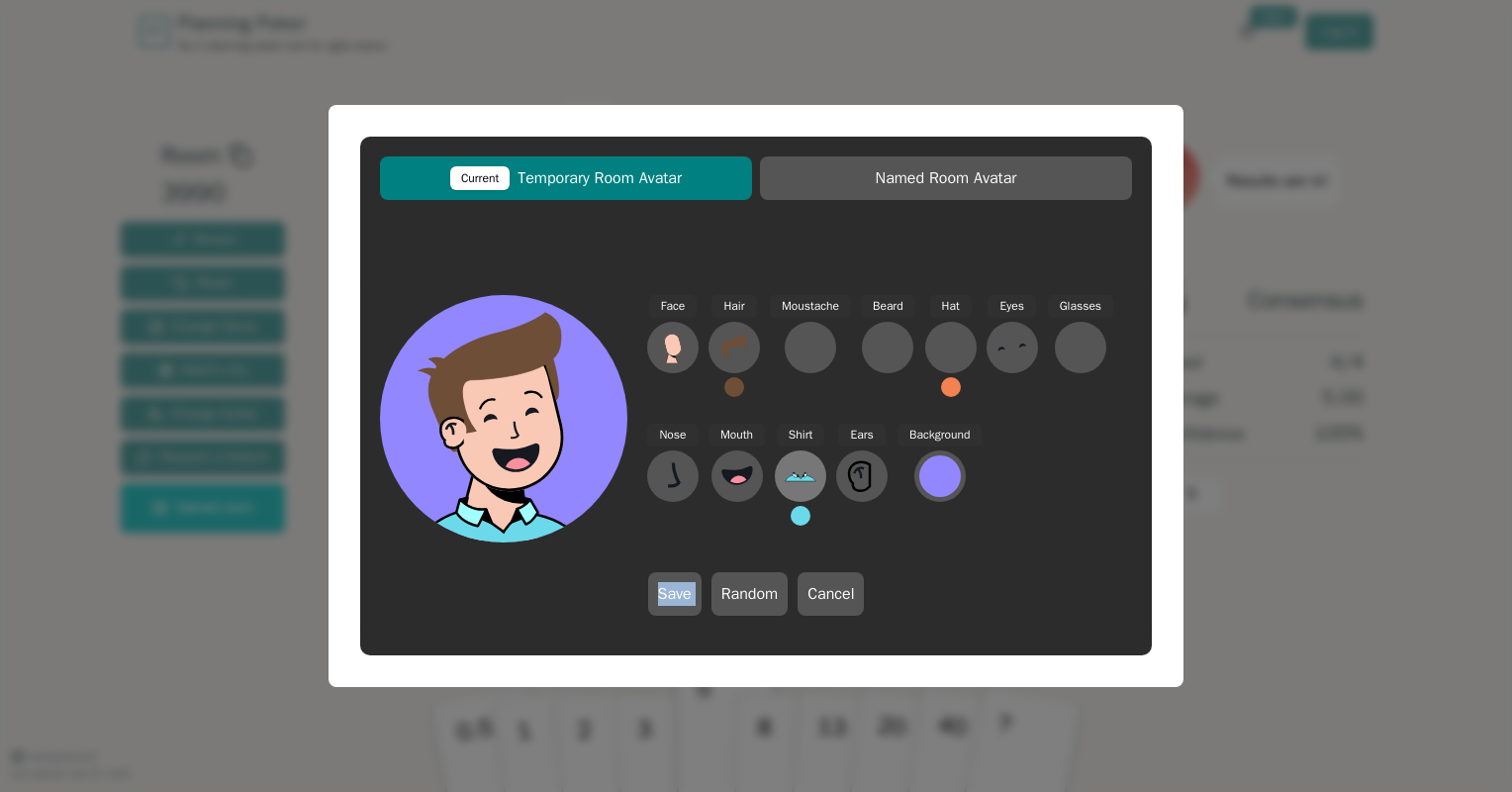 click at bounding box center (673, 347) 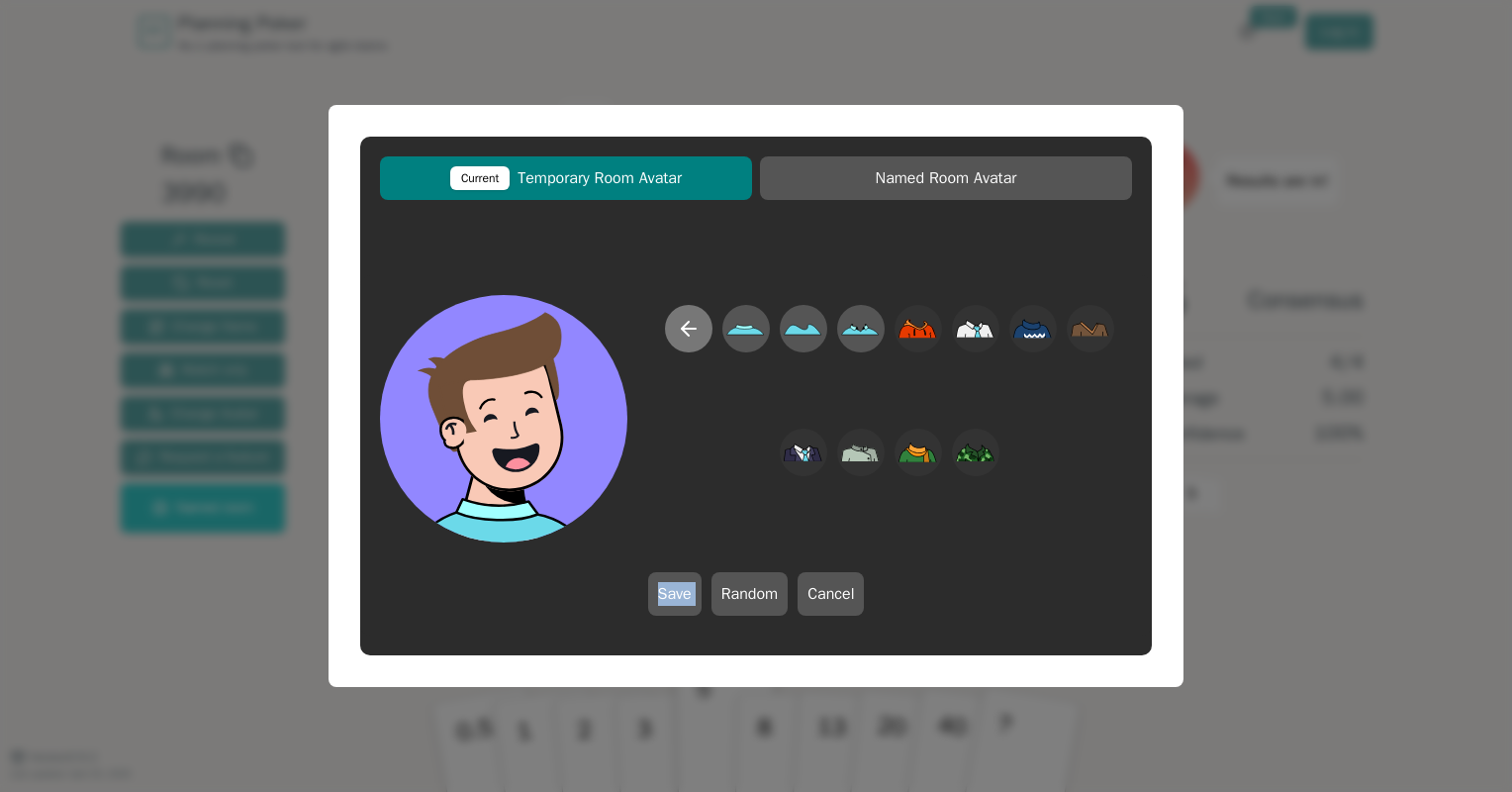 click at bounding box center [689, 329] 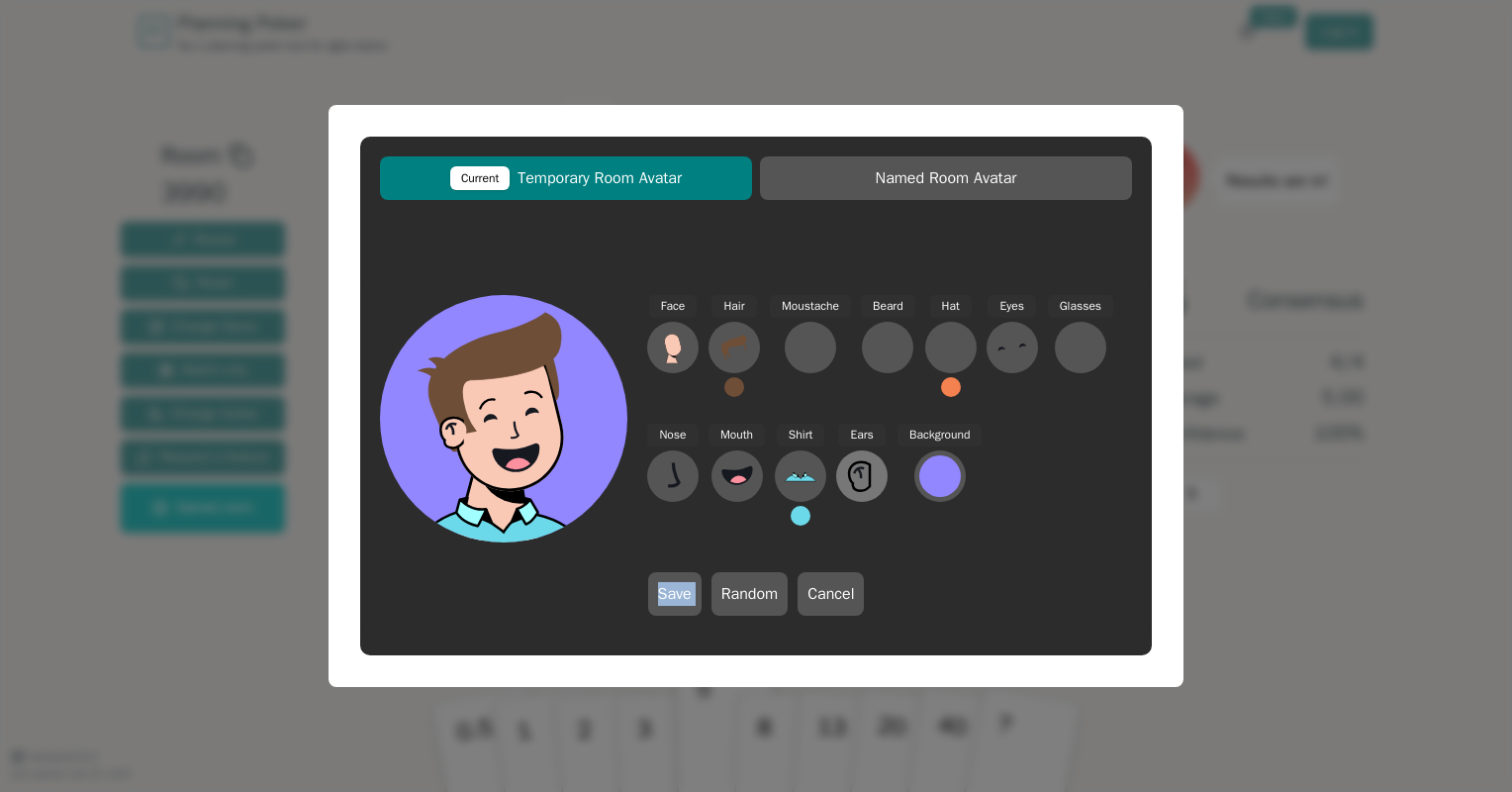 click at bounding box center [673, 347] 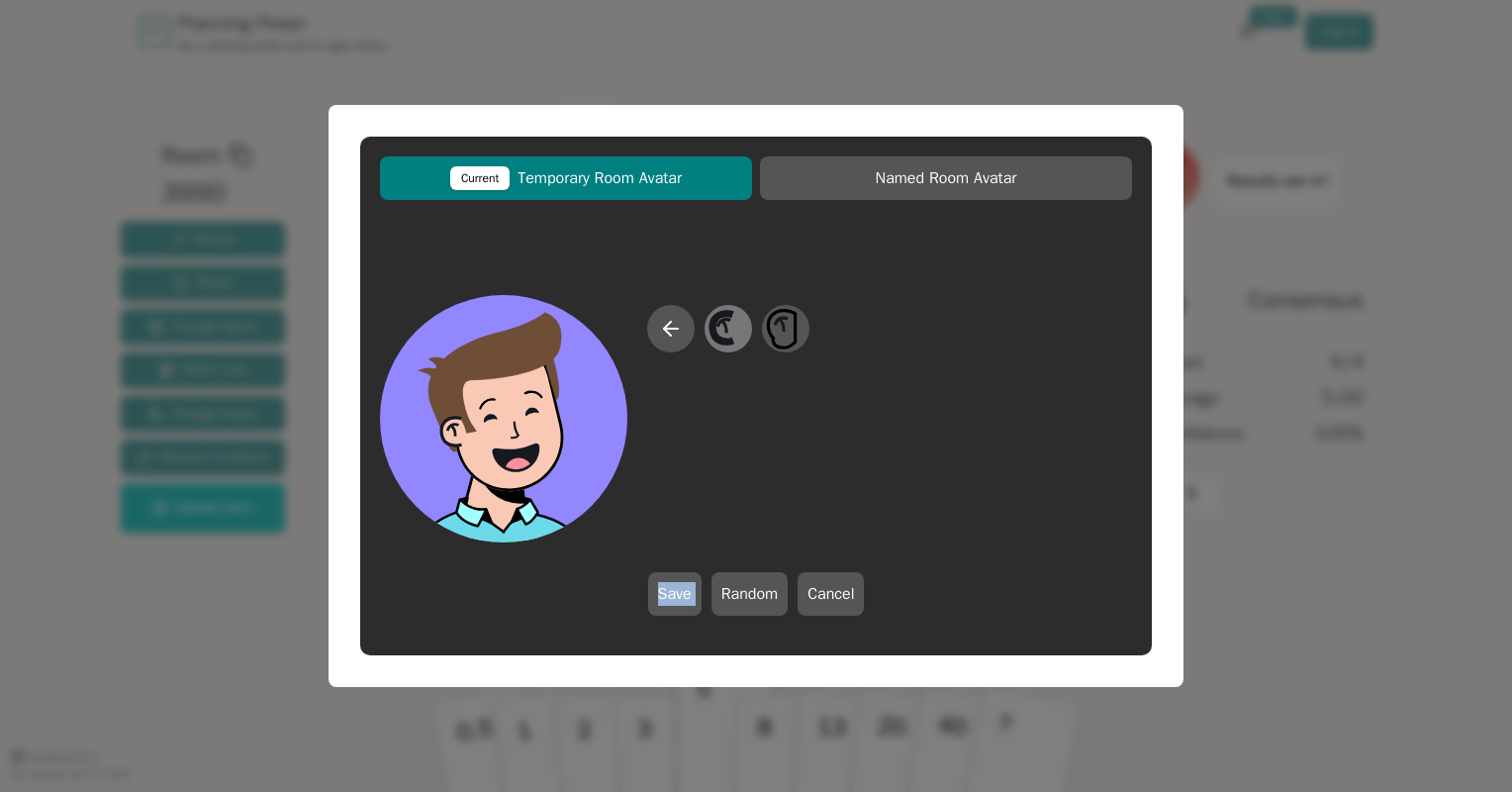 click at bounding box center [727, 329] 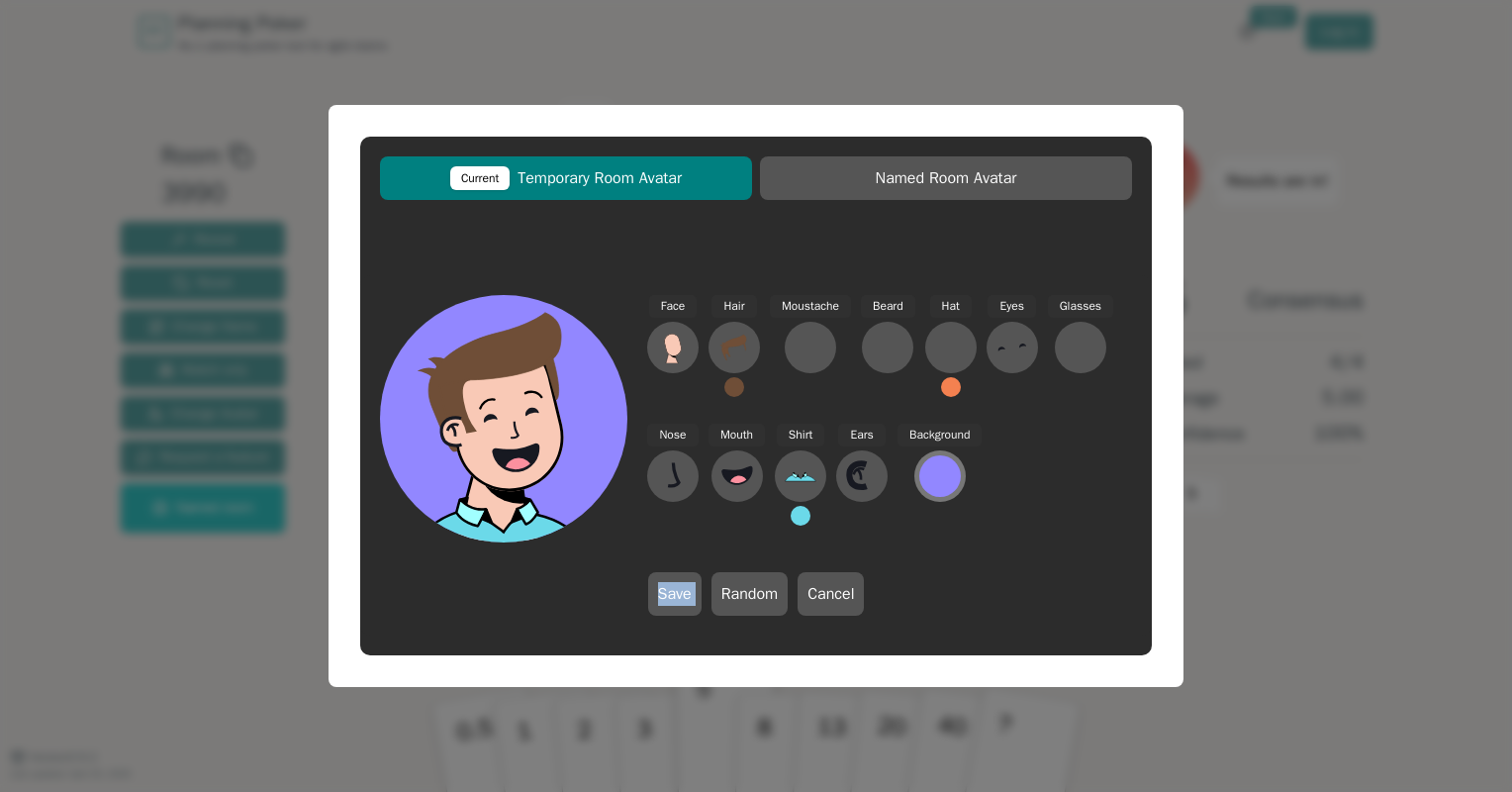 click at bounding box center [940, 476] 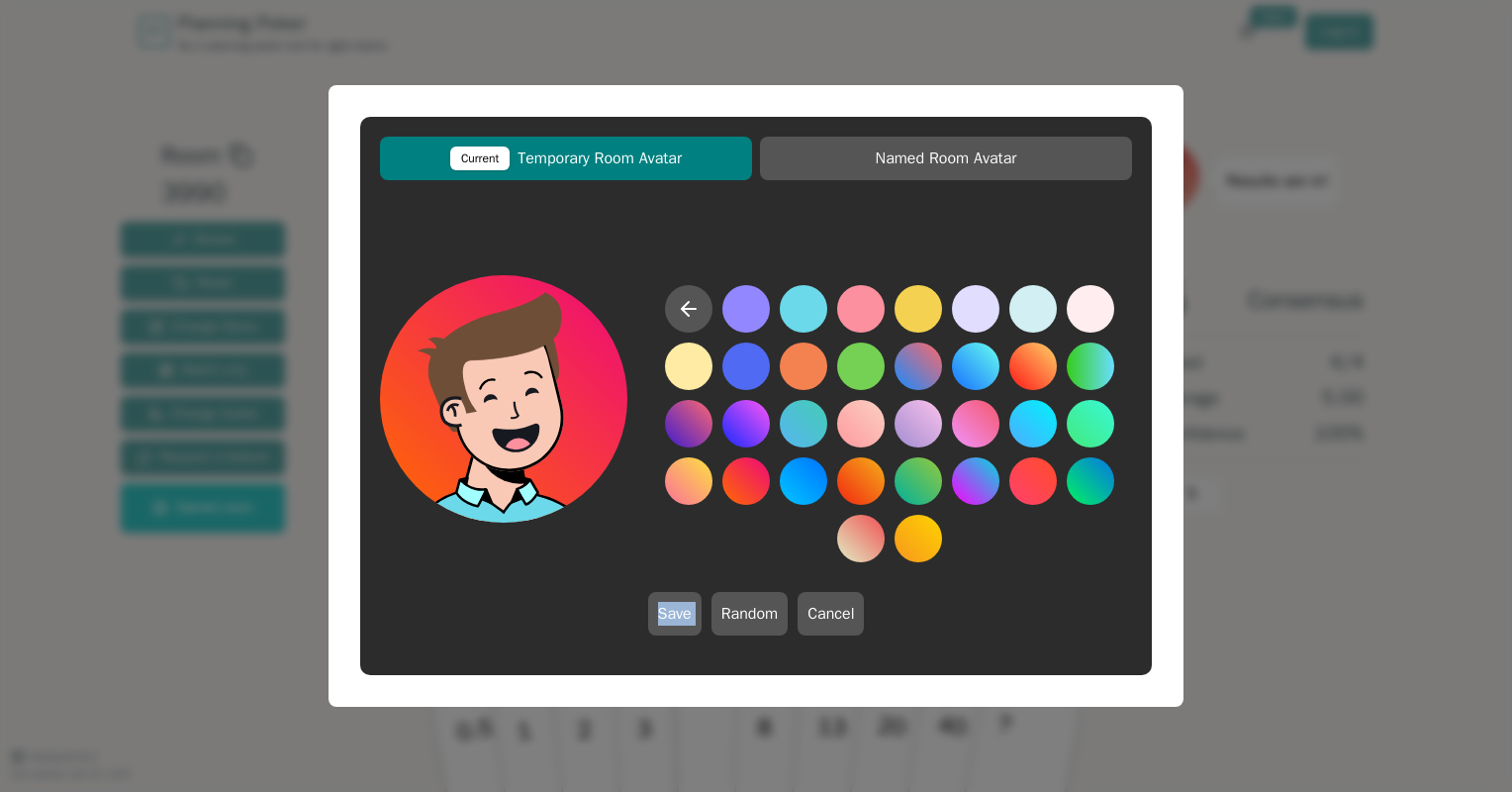 click at bounding box center [746, 481] 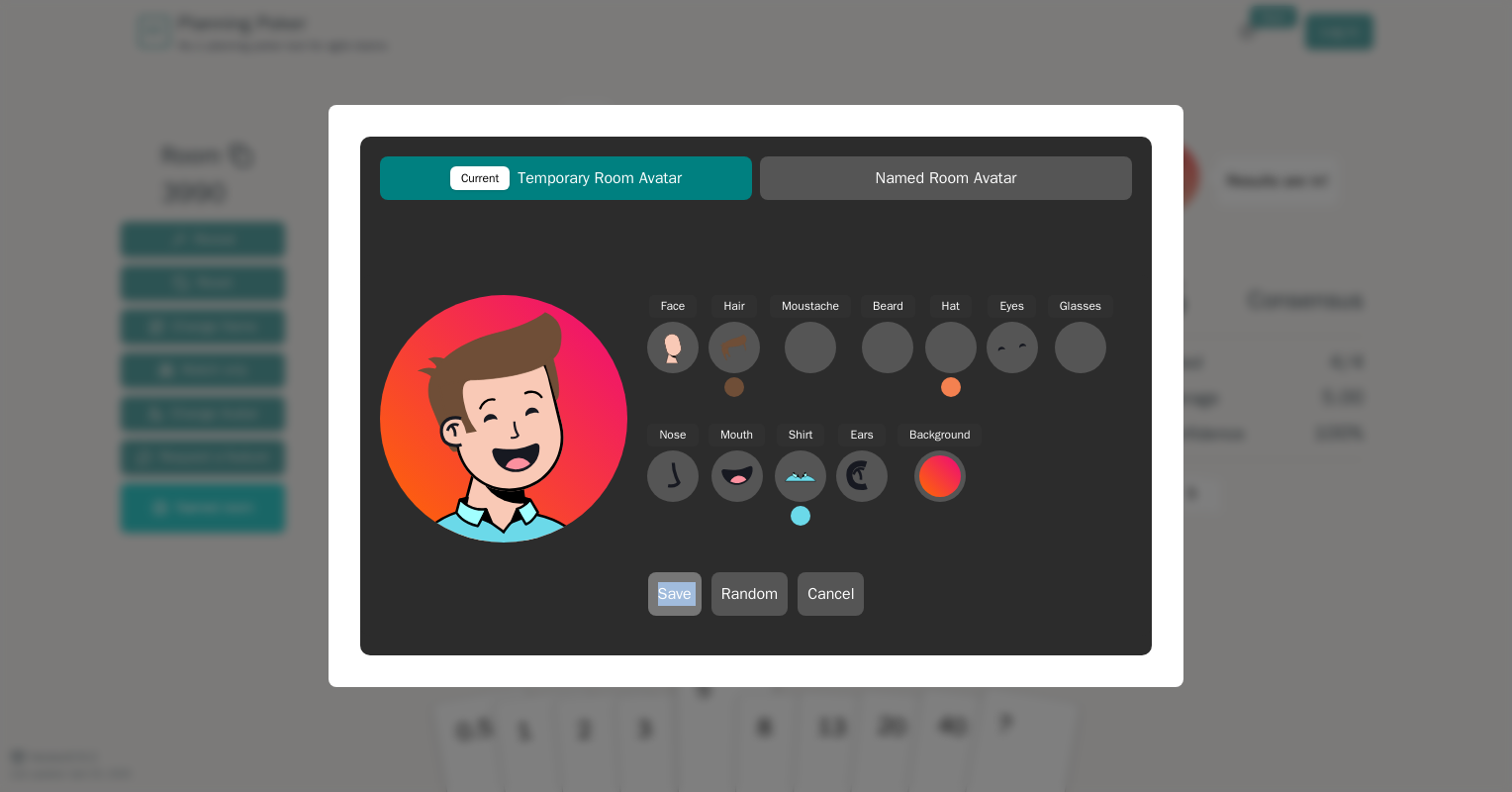 click on "Save" at bounding box center [675, 594] 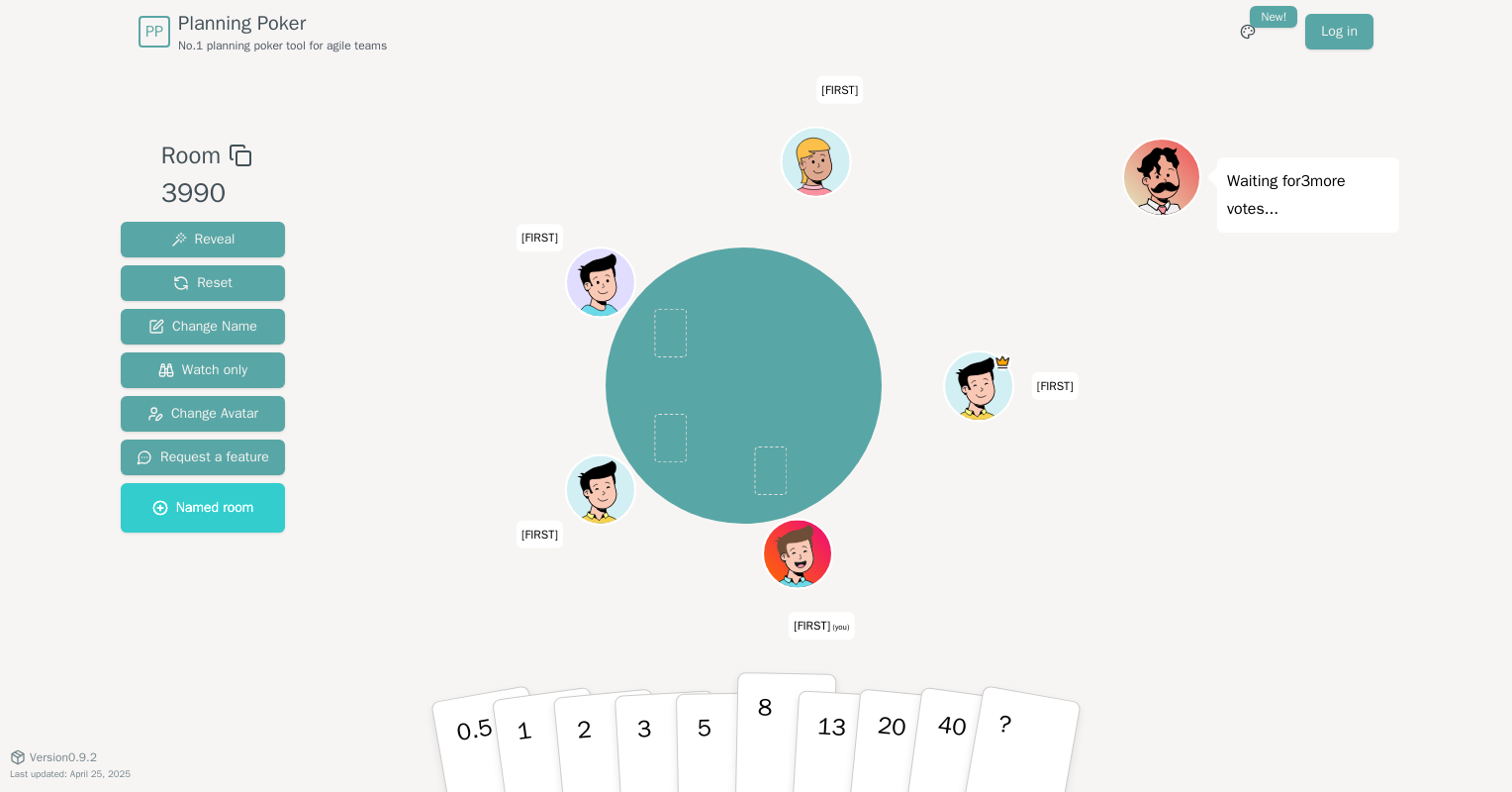 click on "8" at bounding box center [492, 766] 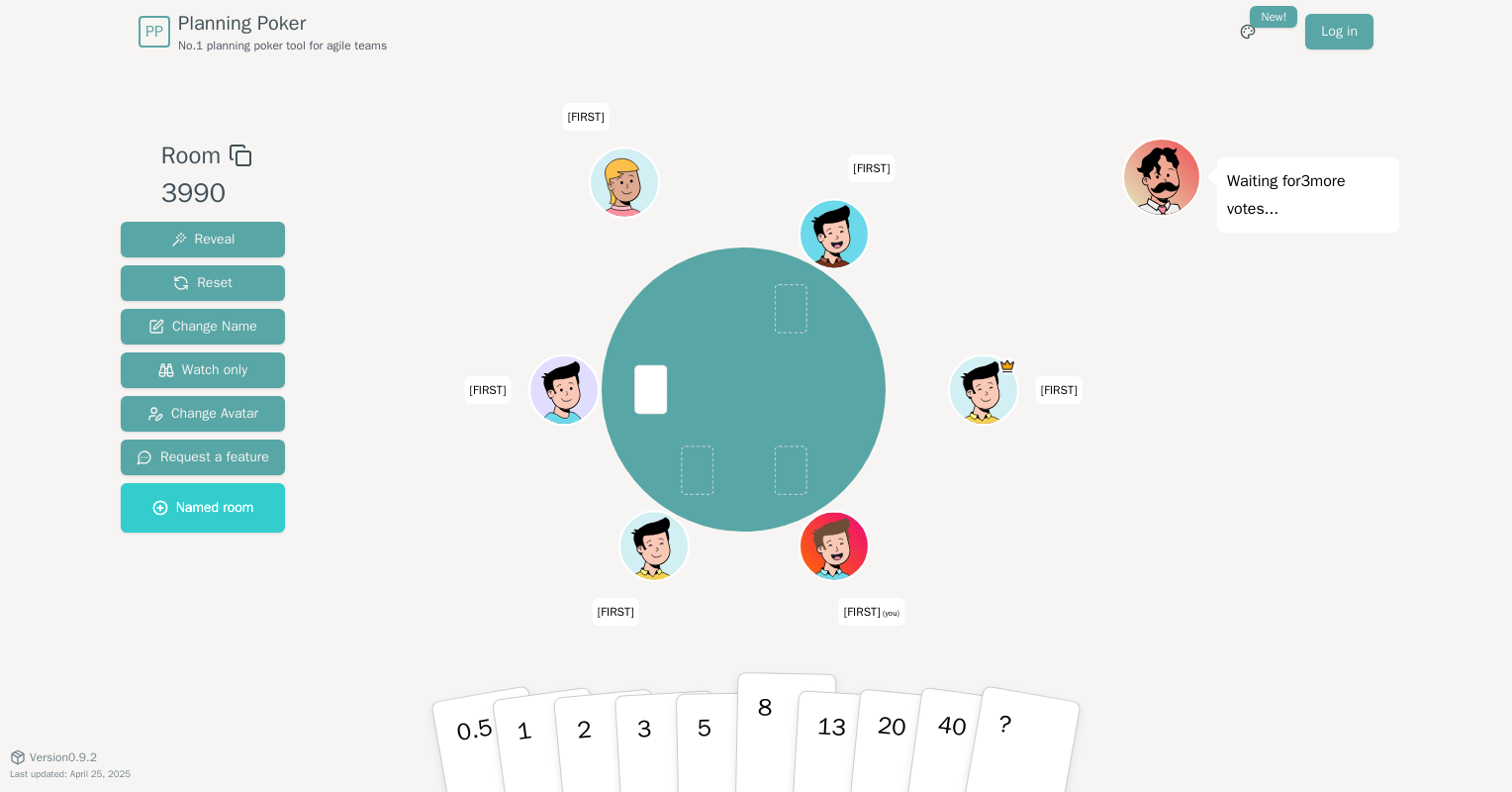 click on "8" at bounding box center [482, 768] 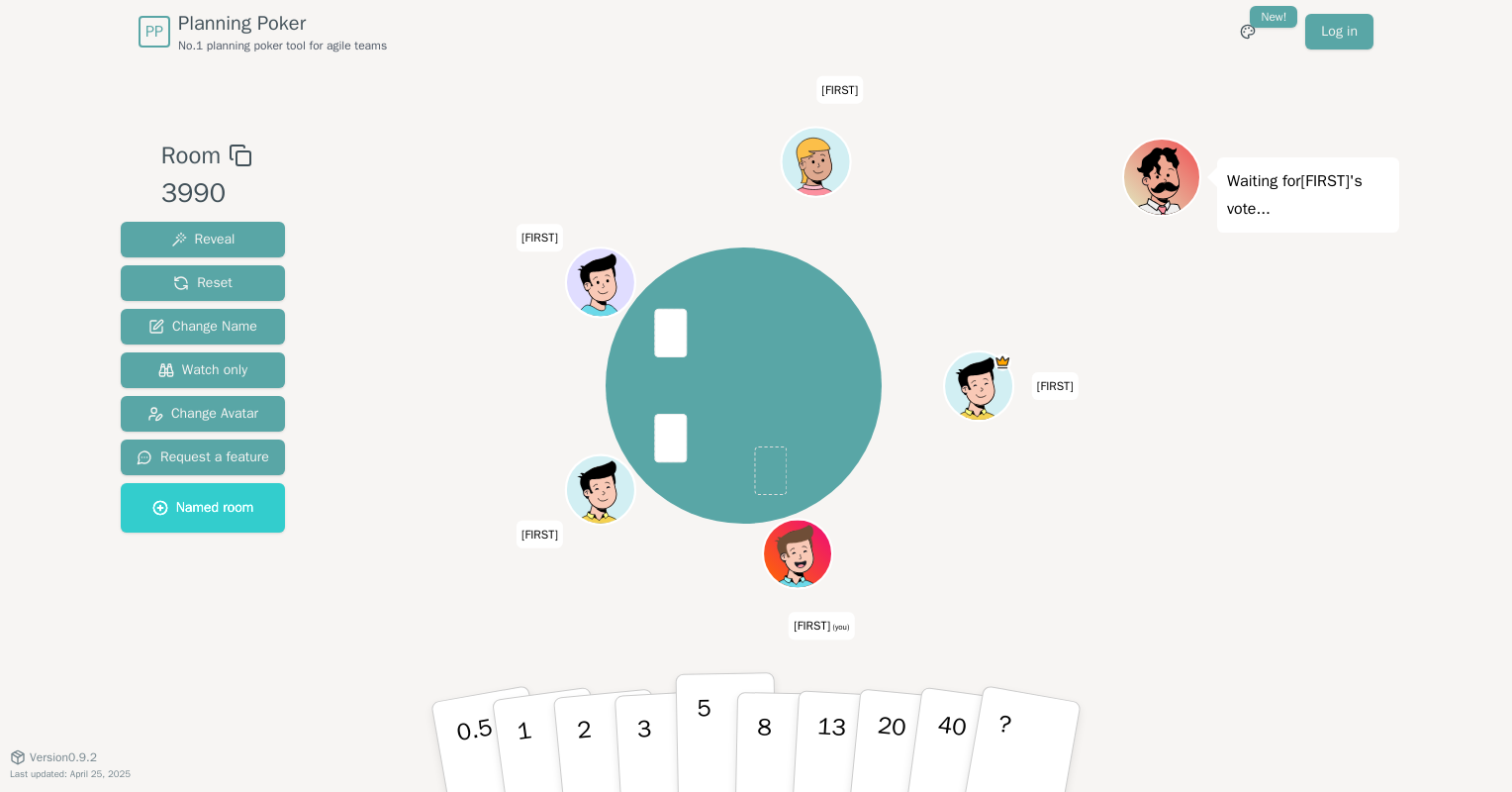 click on "5" at bounding box center [482, 768] 